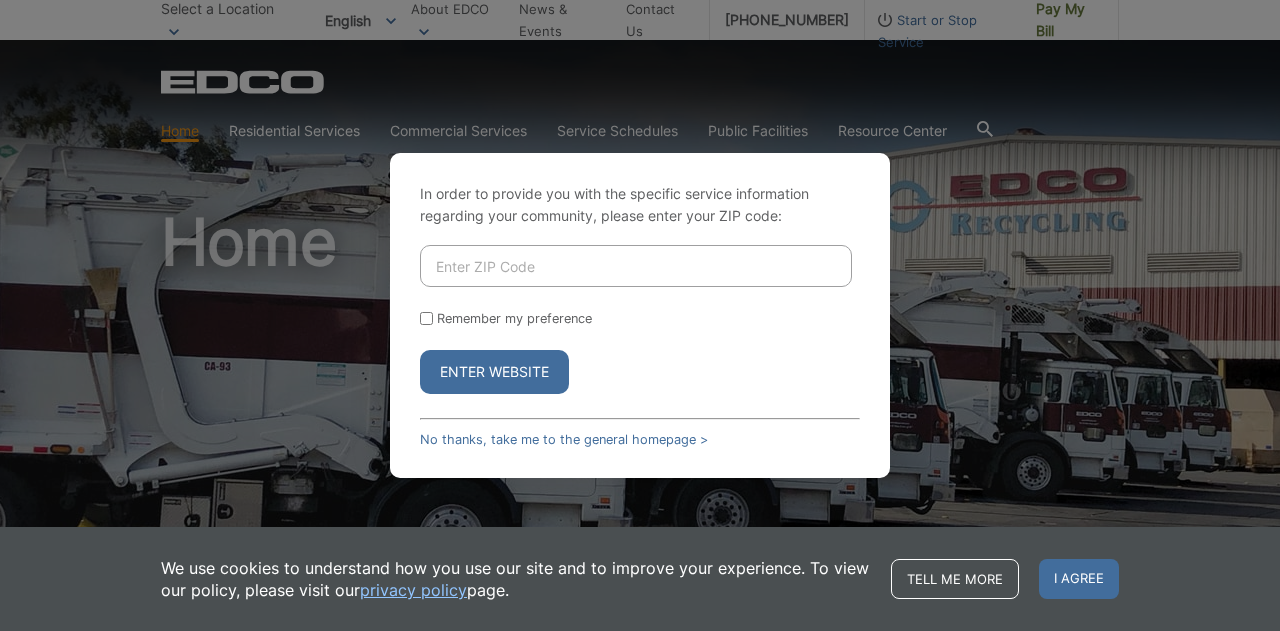 scroll, scrollTop: 0, scrollLeft: 0, axis: both 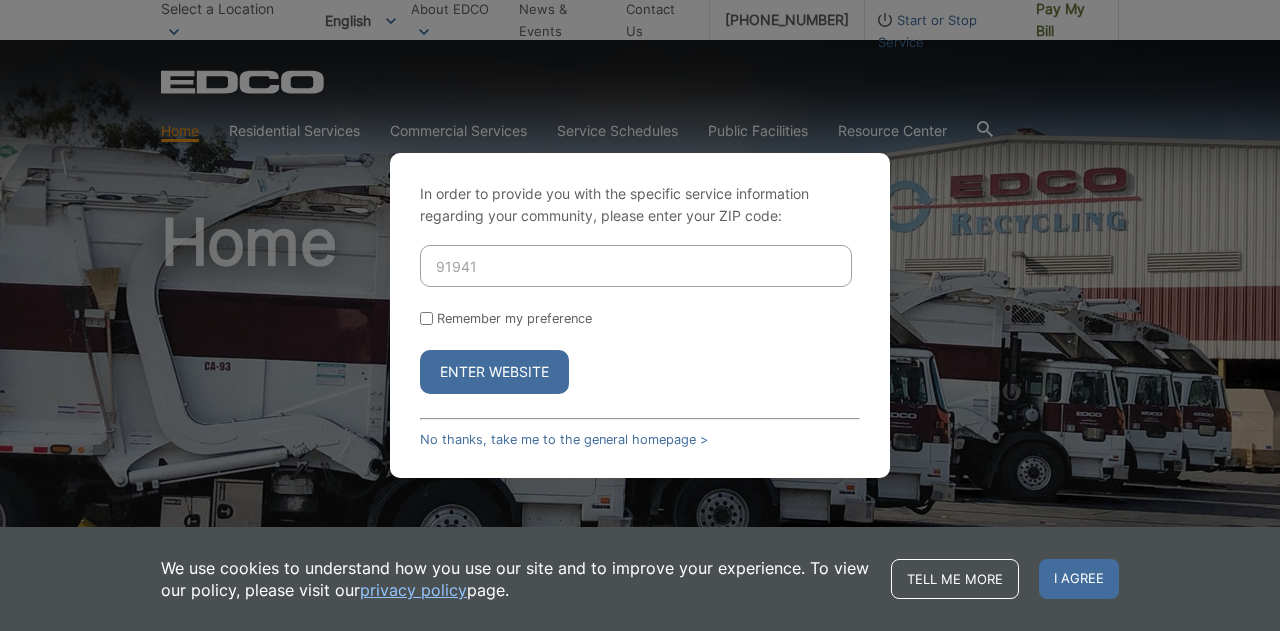 type on "91941" 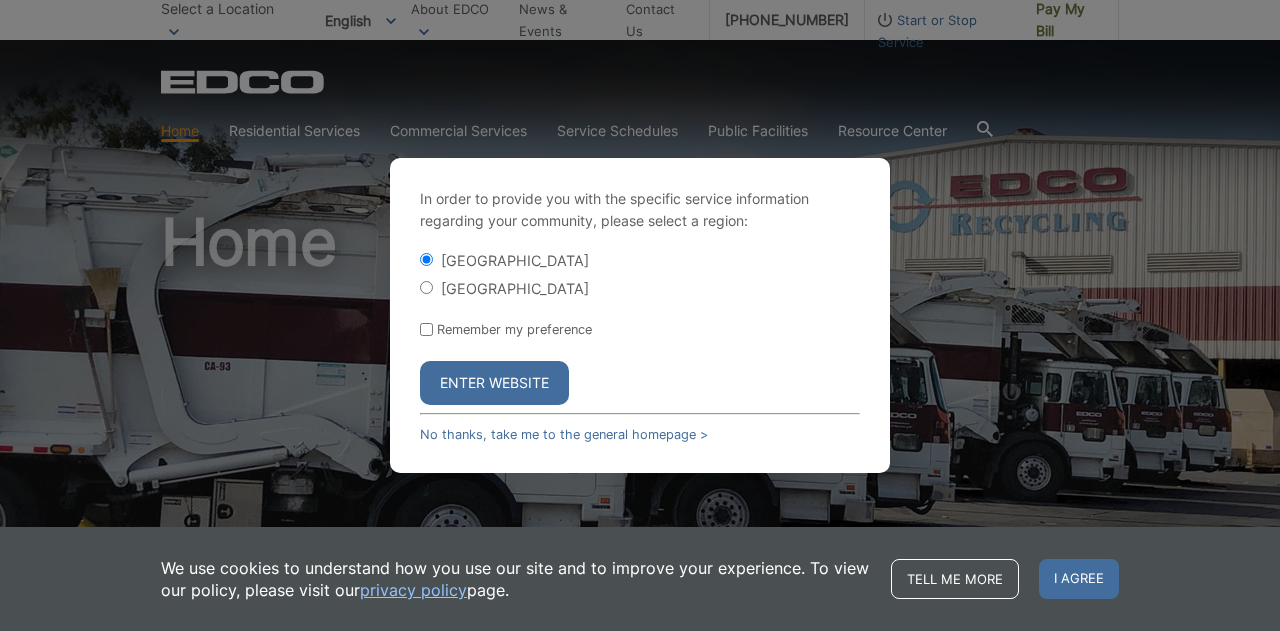 click on "Enter Website" at bounding box center (494, 383) 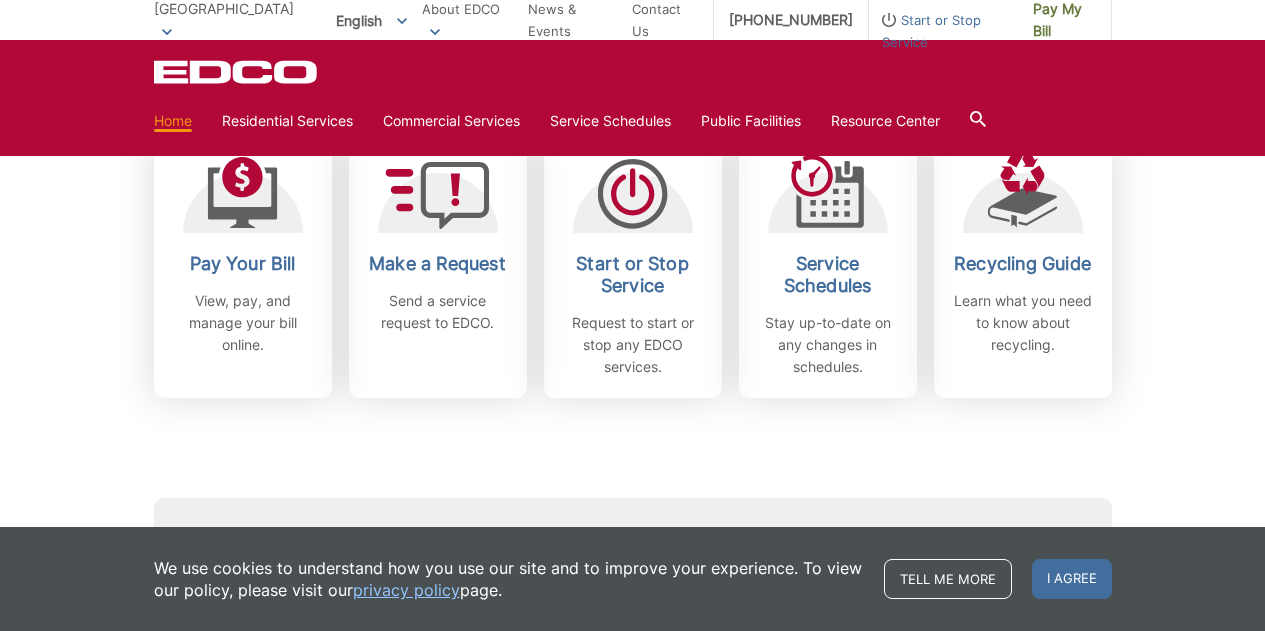 scroll, scrollTop: 500, scrollLeft: 0, axis: vertical 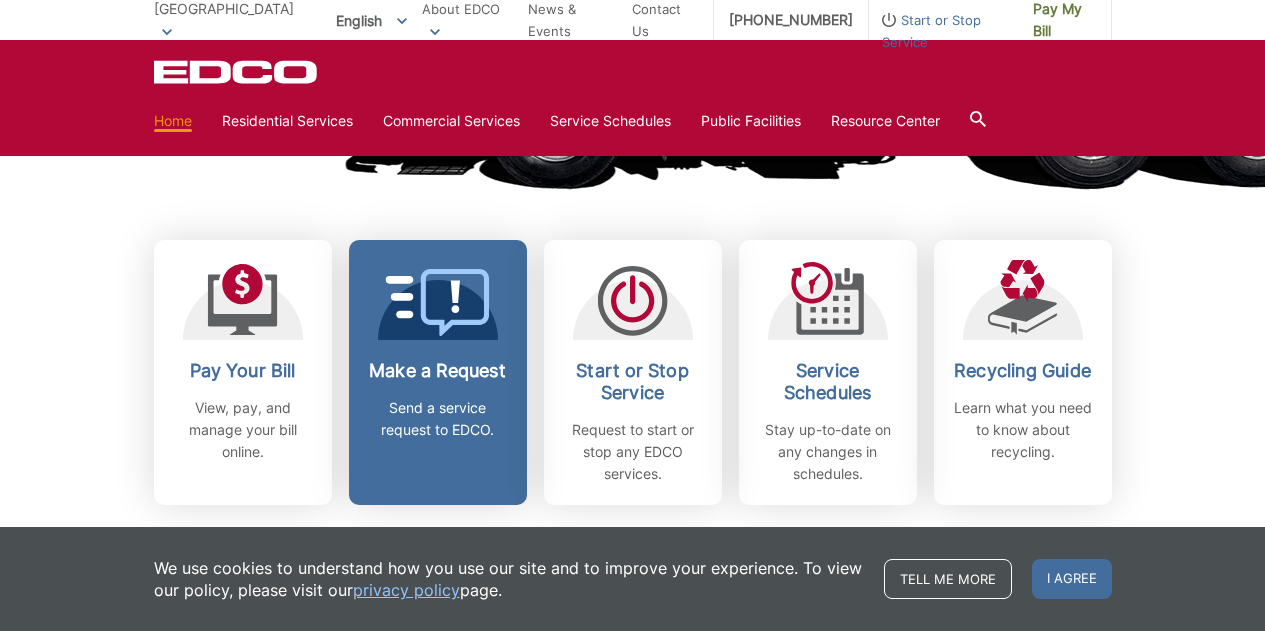 click on "Make a Request
Send a service request to EDCO." at bounding box center (438, 372) 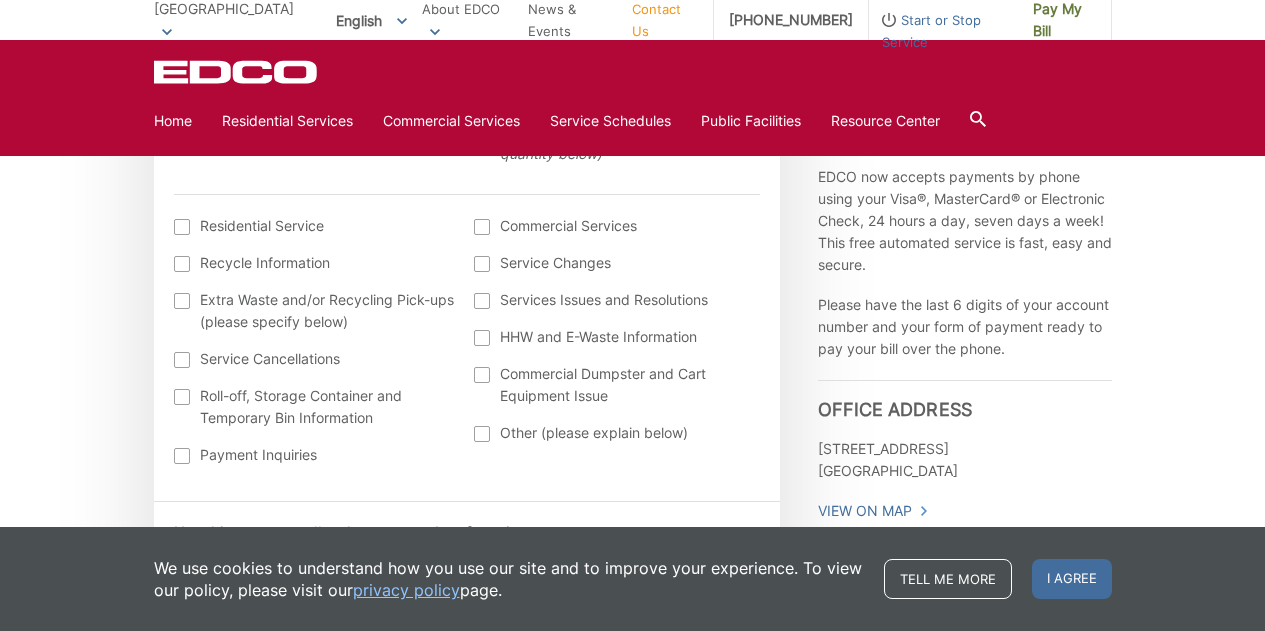 scroll, scrollTop: 800, scrollLeft: 0, axis: vertical 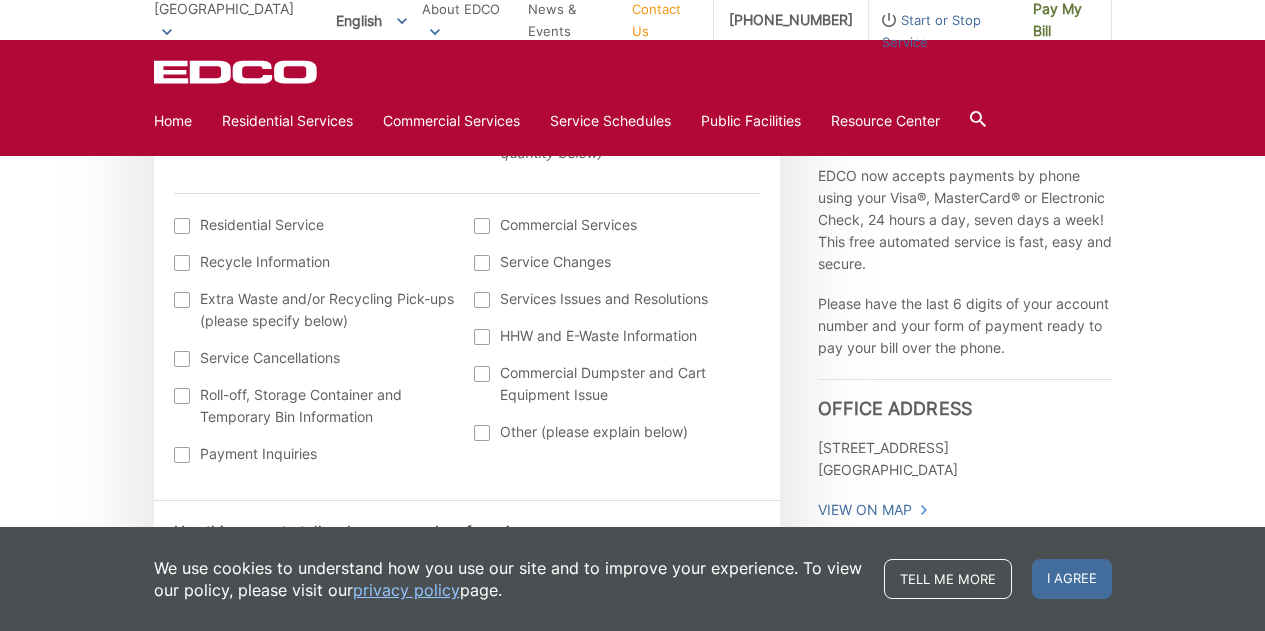 click on "Other (please explain below)" at bounding box center (614, 432) 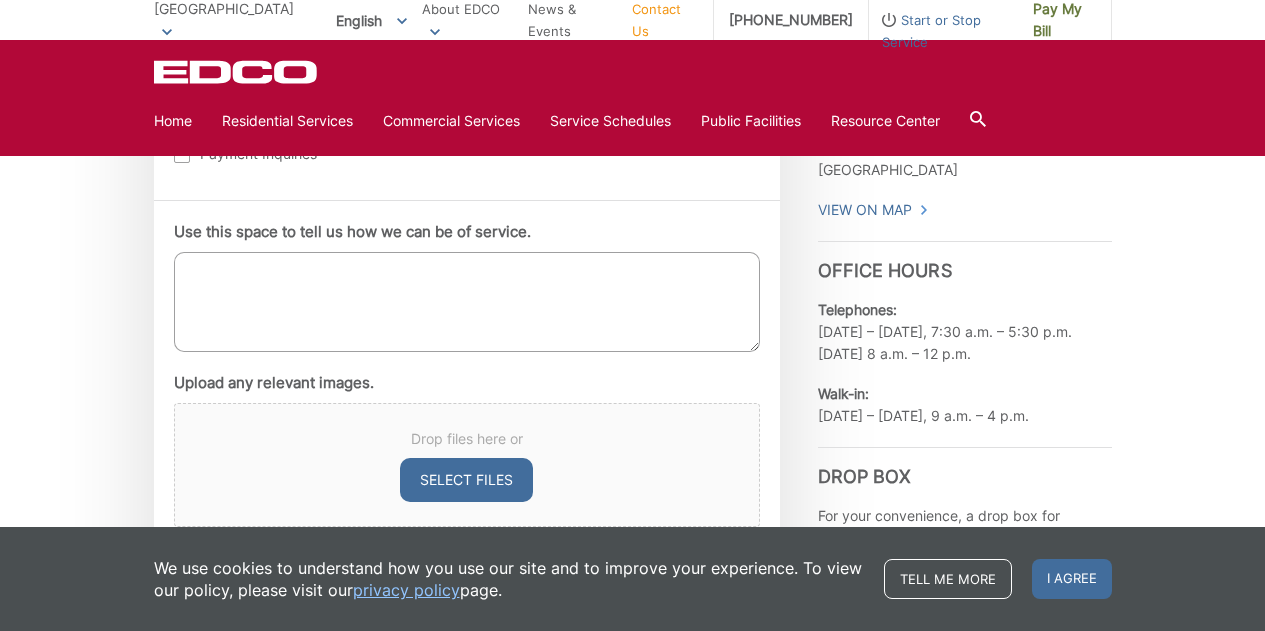 click on "Use this space to tell us how we can be of service." at bounding box center (467, 302) 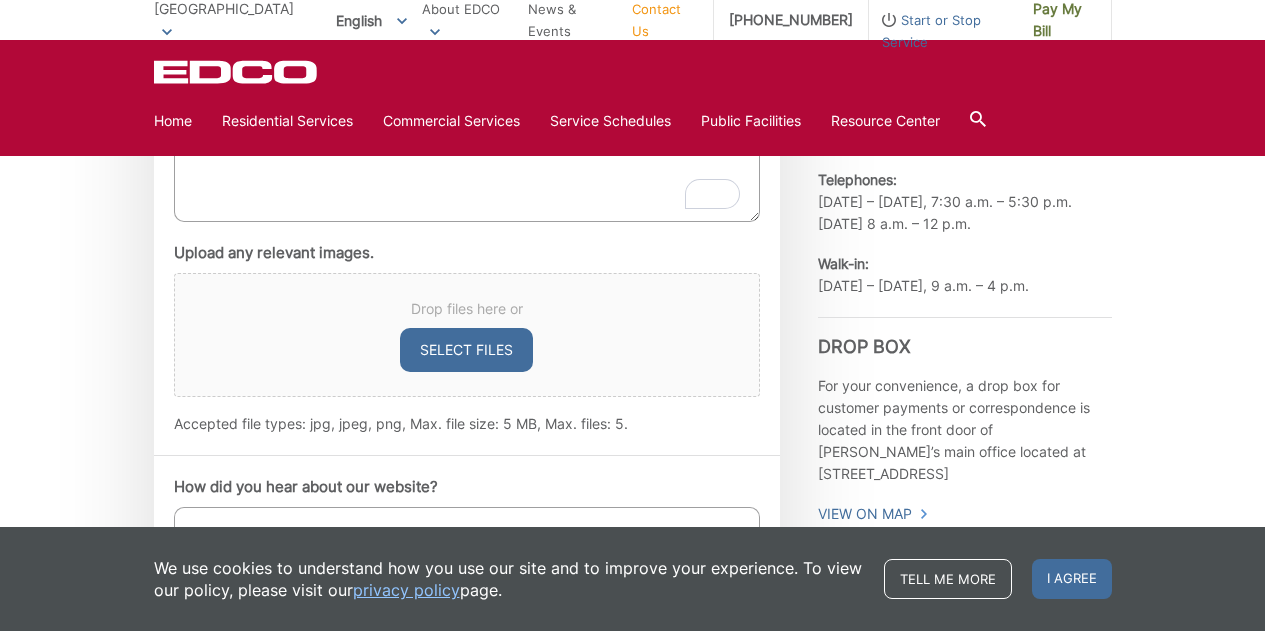 scroll, scrollTop: 1100, scrollLeft: 0, axis: vertical 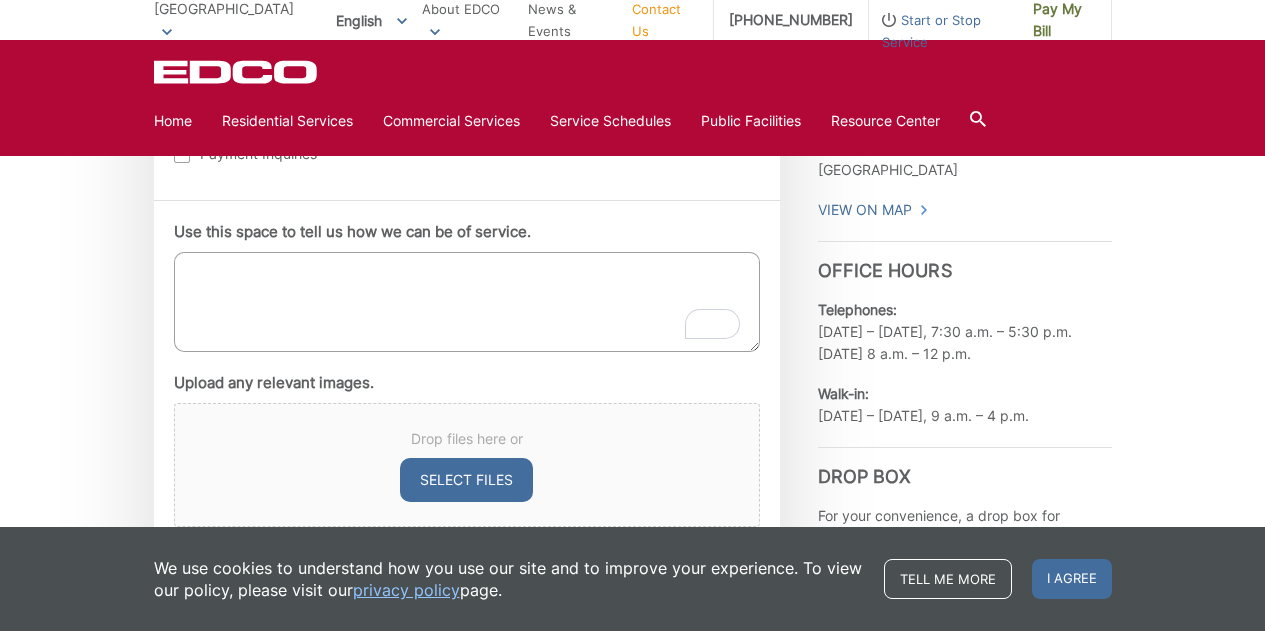 type on "I" 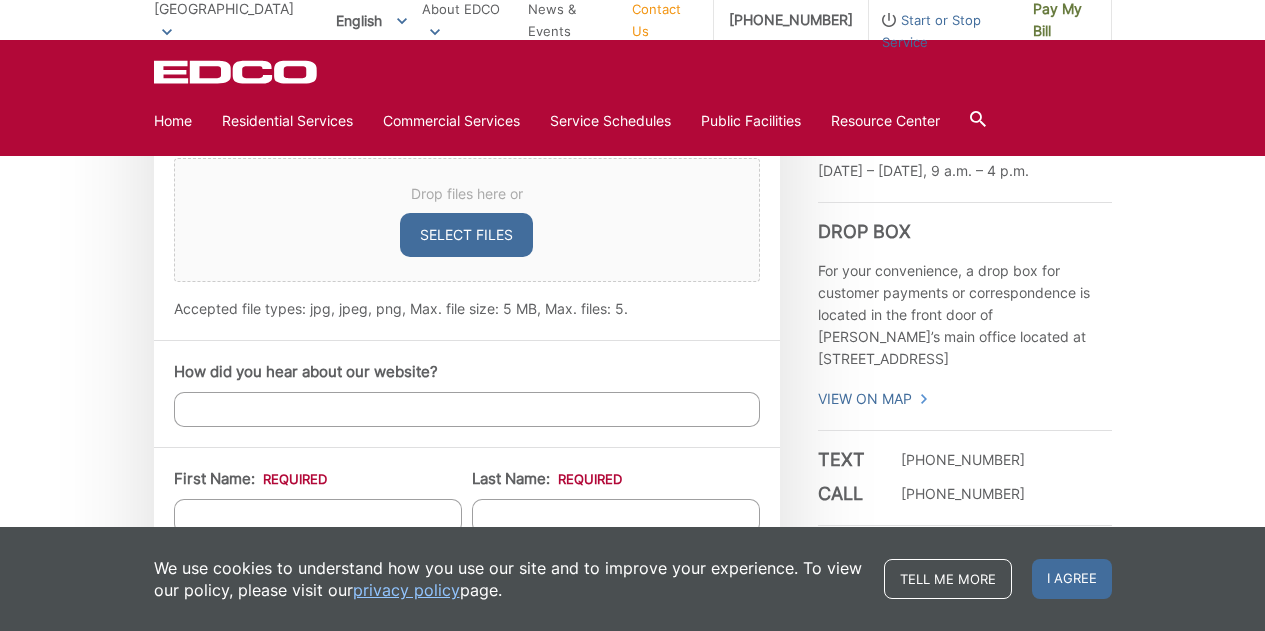 scroll, scrollTop: 1400, scrollLeft: 0, axis: vertical 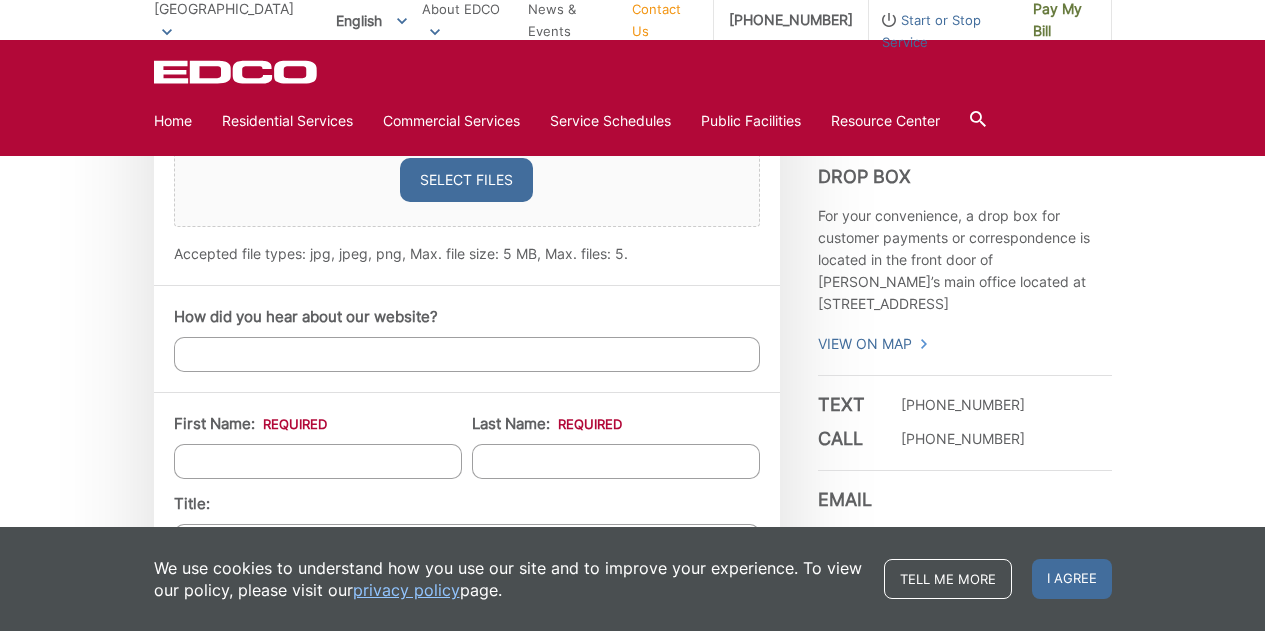 type on "Is it possible to request less trash pickups for a reduced fee? Like every other week as opposed to every week?" 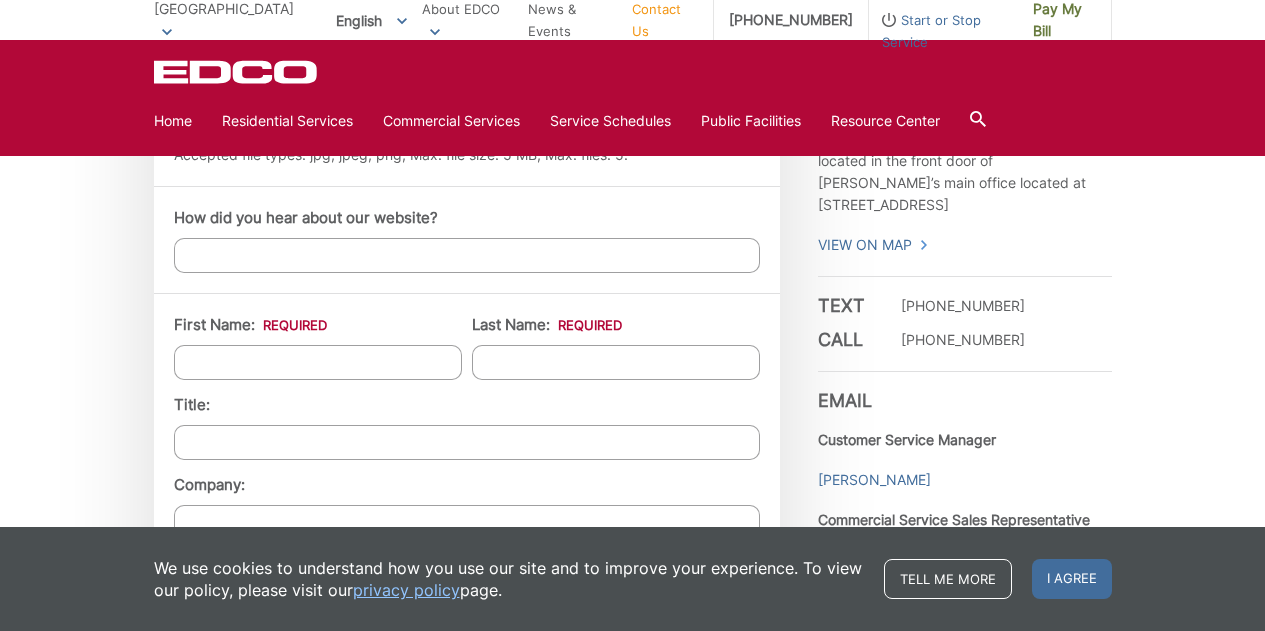 scroll, scrollTop: 1500, scrollLeft: 0, axis: vertical 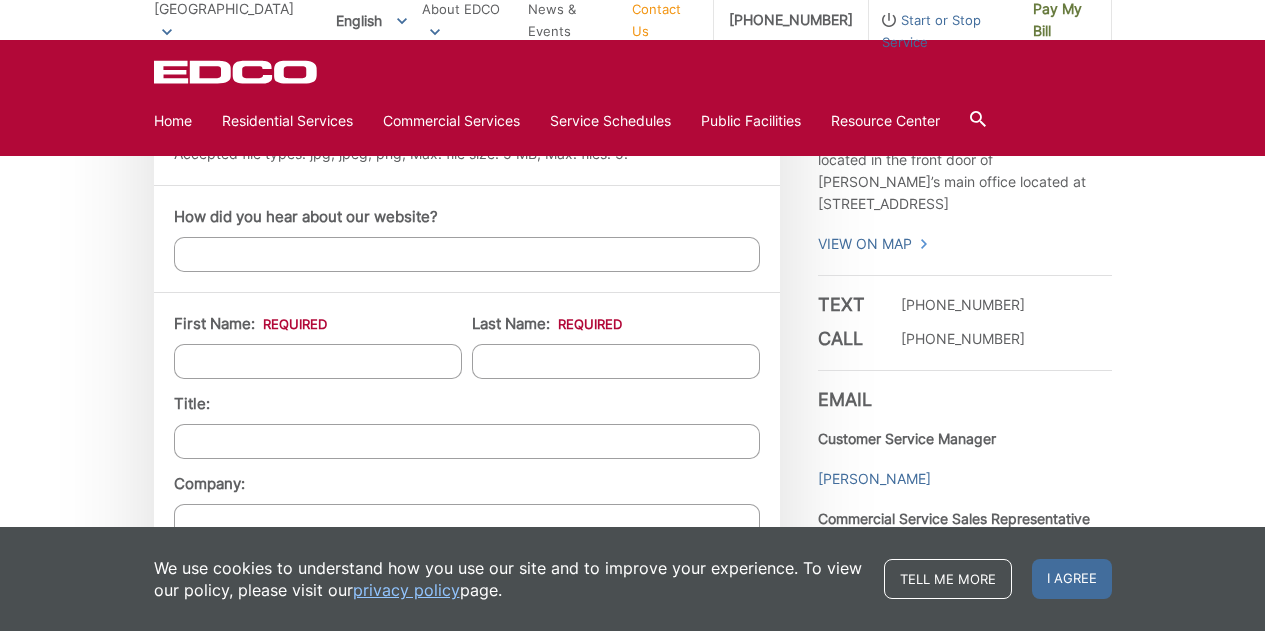 click on "First Name: *" at bounding box center (318, 361) 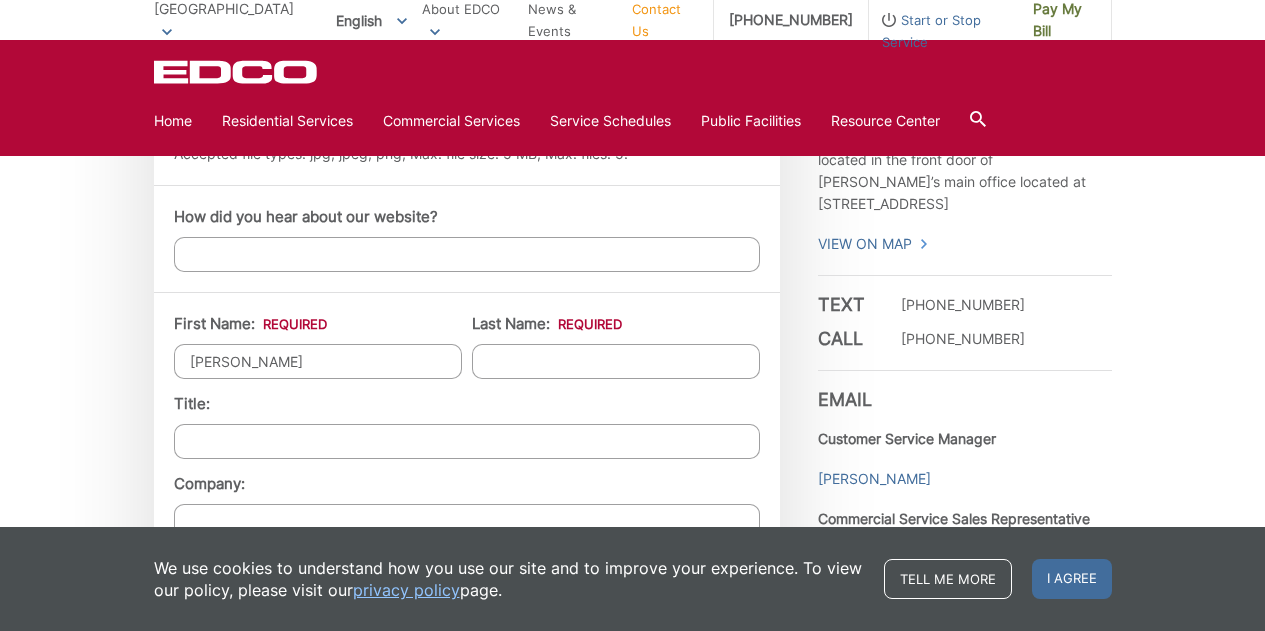 type on "James" 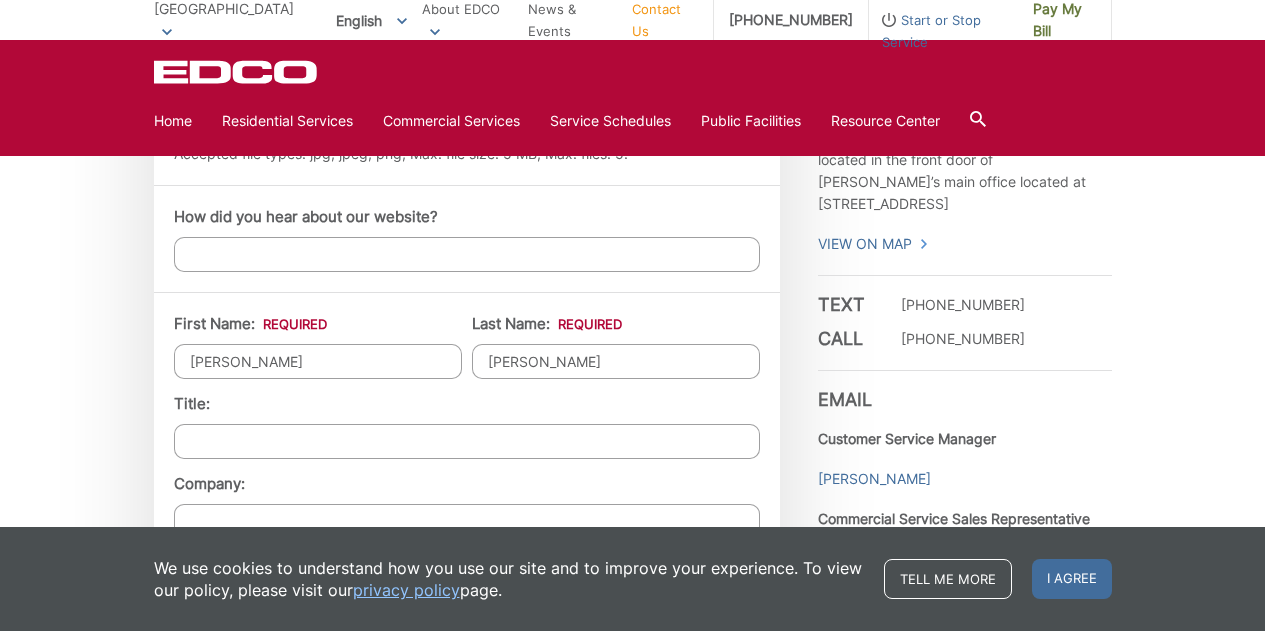 type on "DeCarolis" 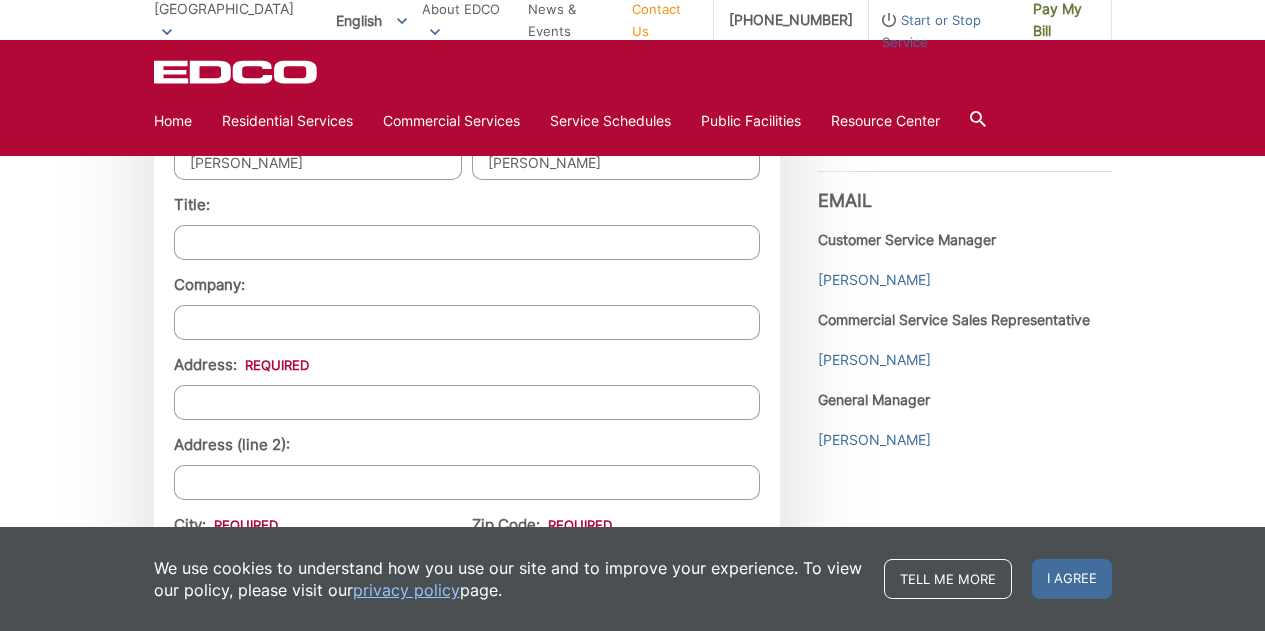 scroll, scrollTop: 1700, scrollLeft: 0, axis: vertical 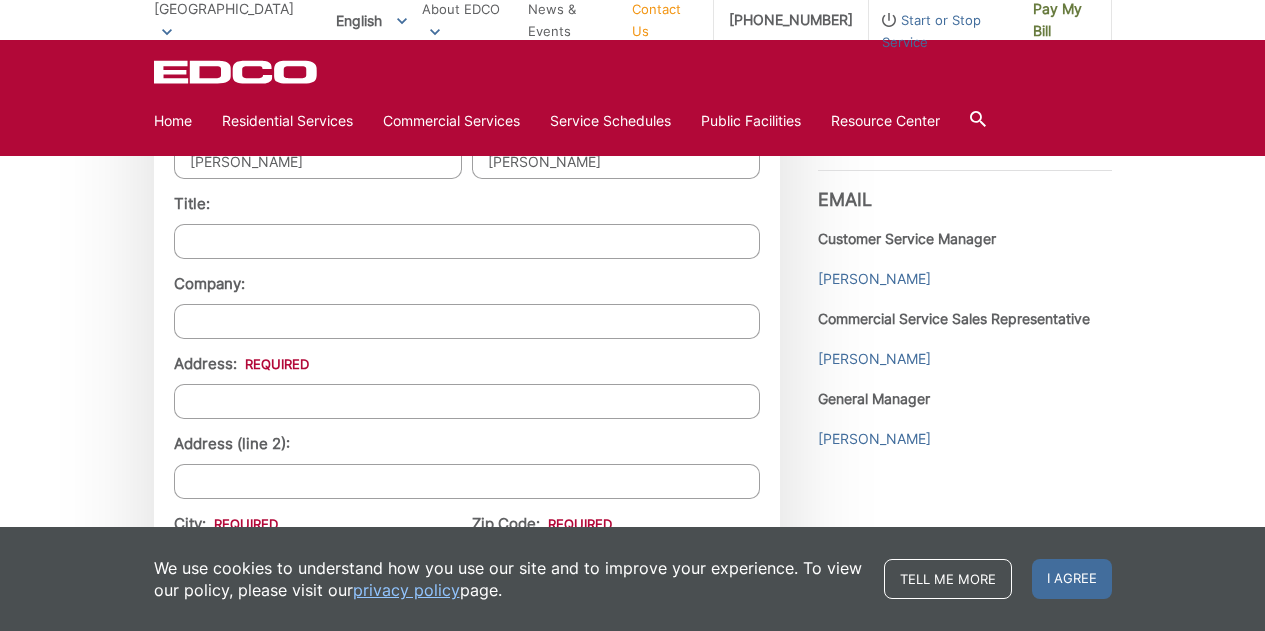 click on "Address: *" at bounding box center [467, 401] 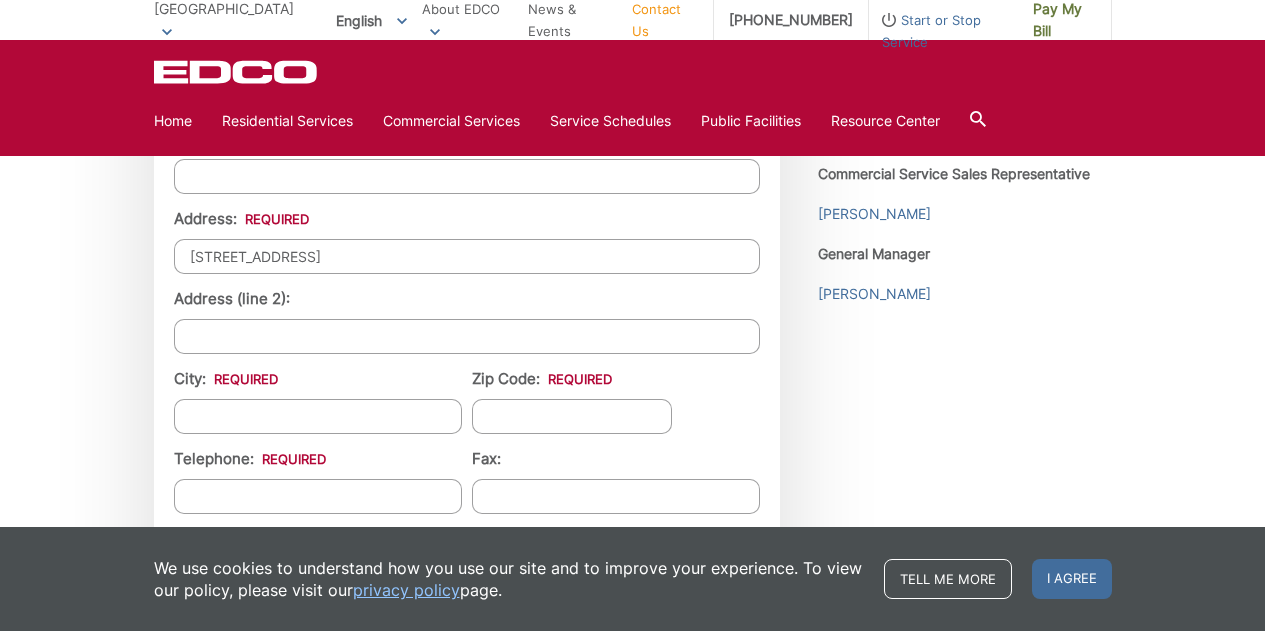 scroll, scrollTop: 1900, scrollLeft: 0, axis: vertical 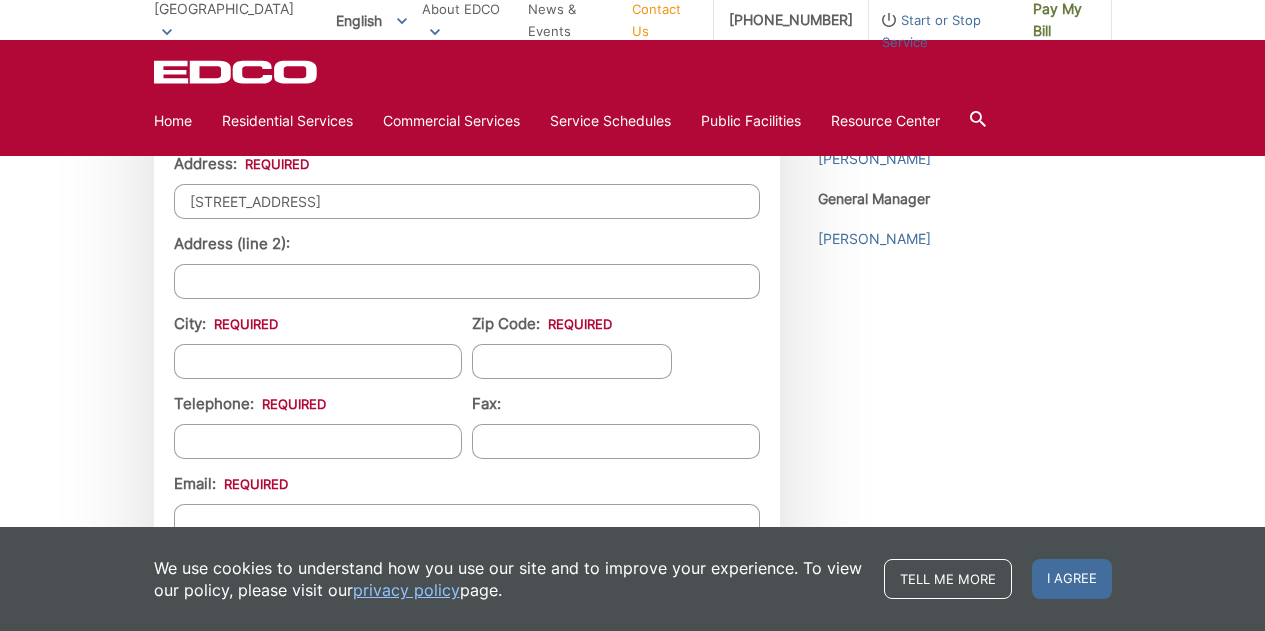 type on "3831 King Street" 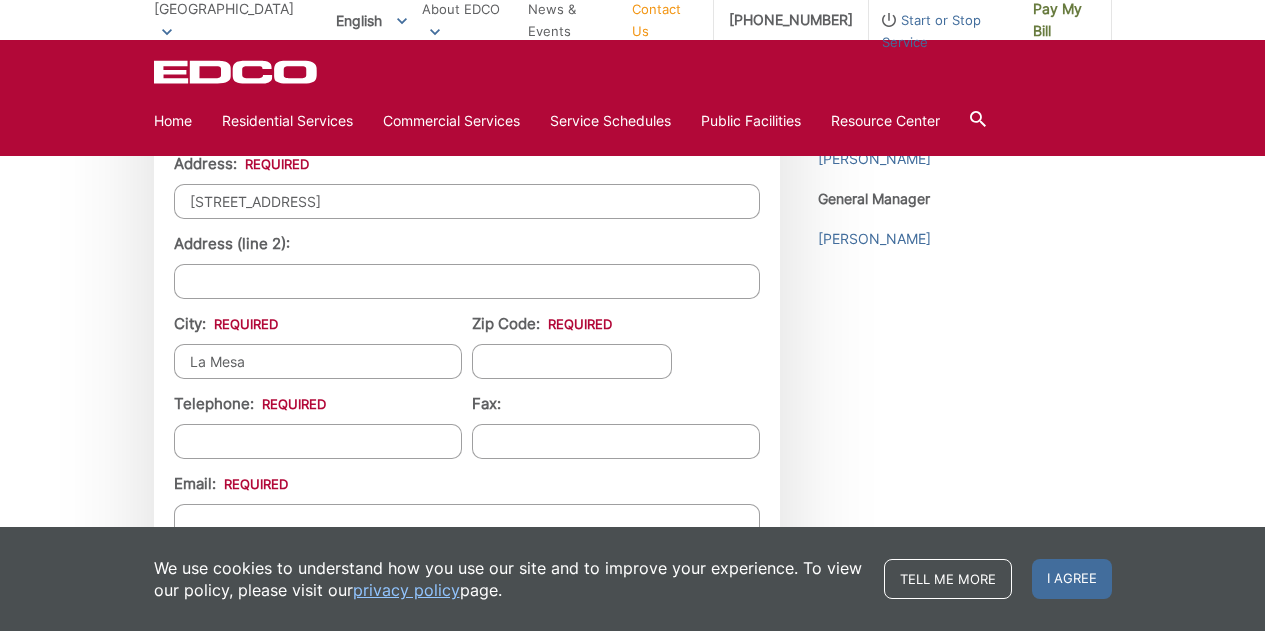 type on "La Mesa" 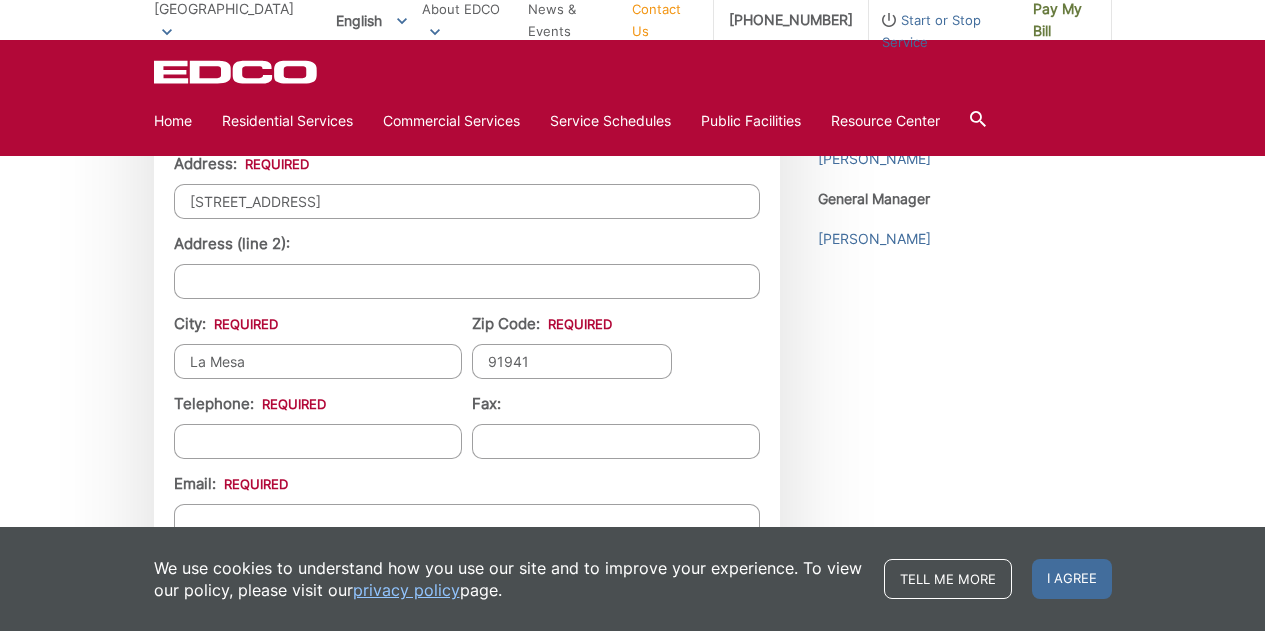 type on "91941" 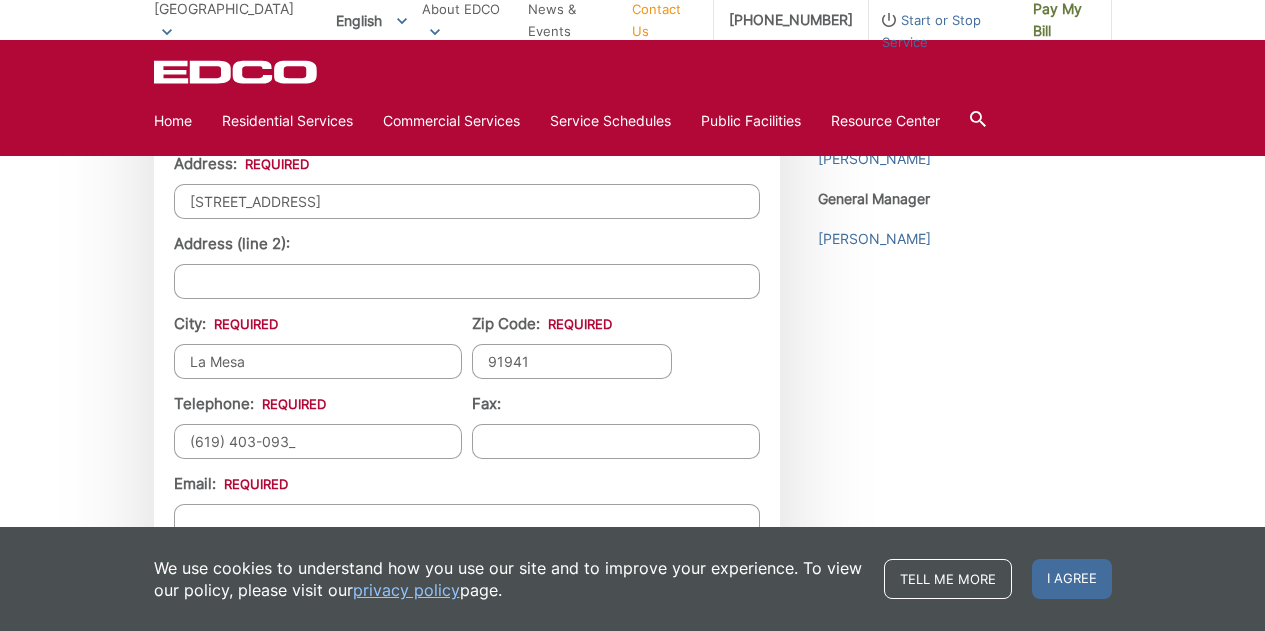 type on "(619) 403-0935" 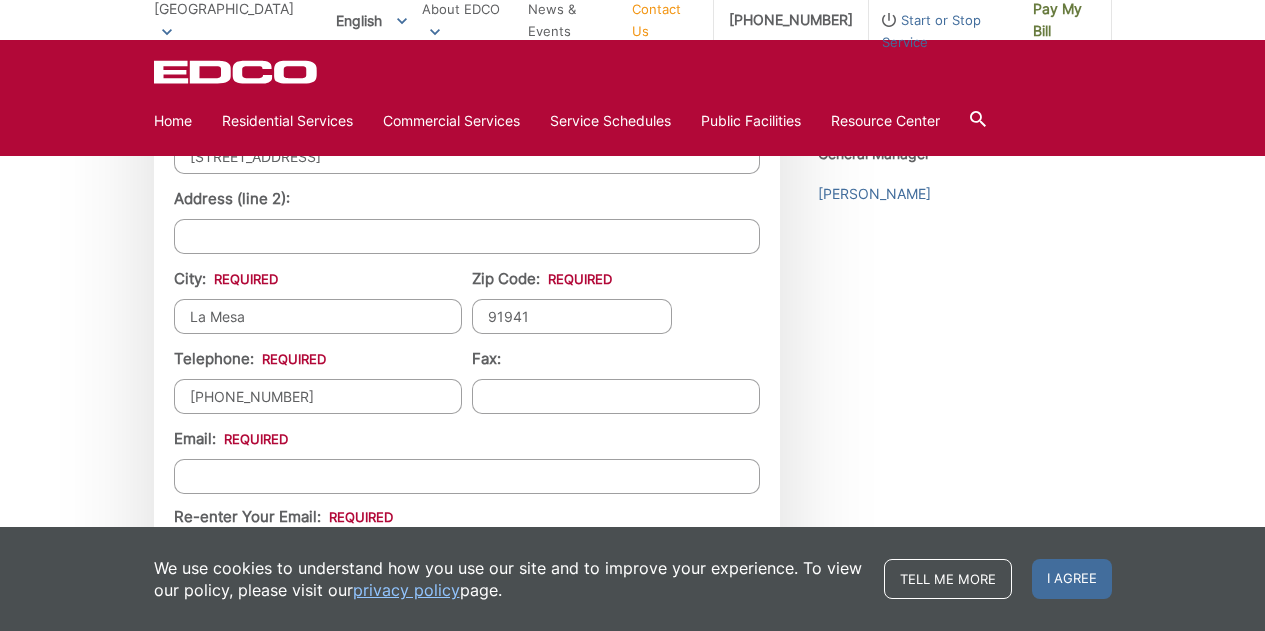 scroll, scrollTop: 2100, scrollLeft: 0, axis: vertical 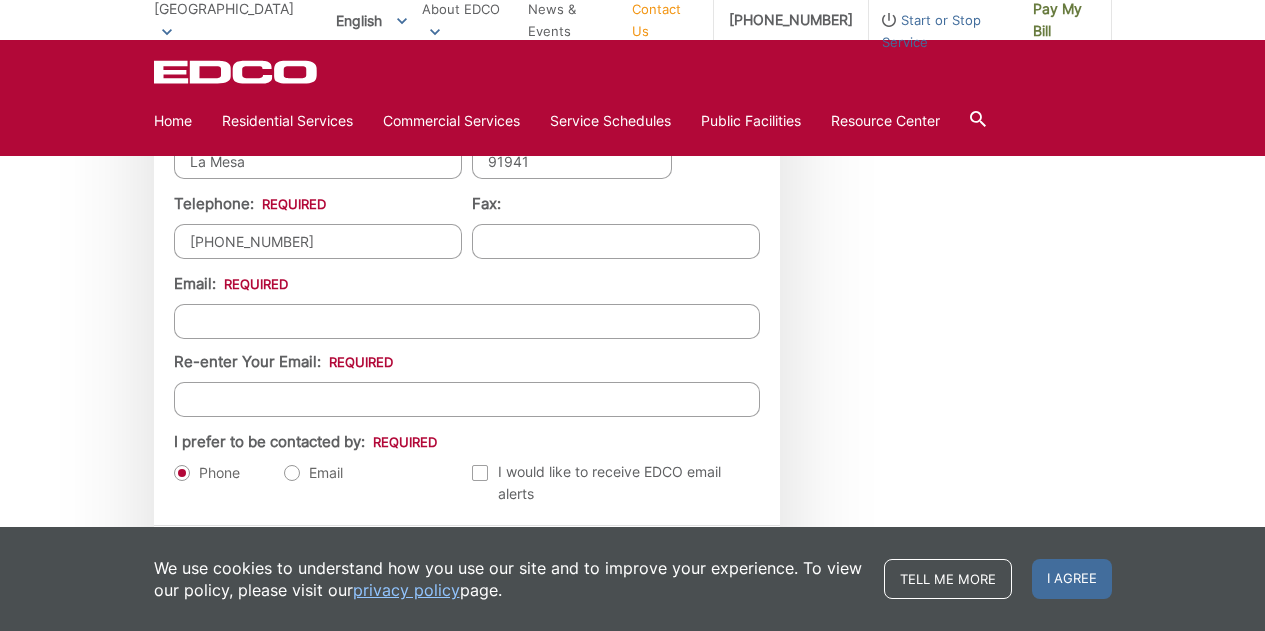 click on "Email *" at bounding box center [467, 321] 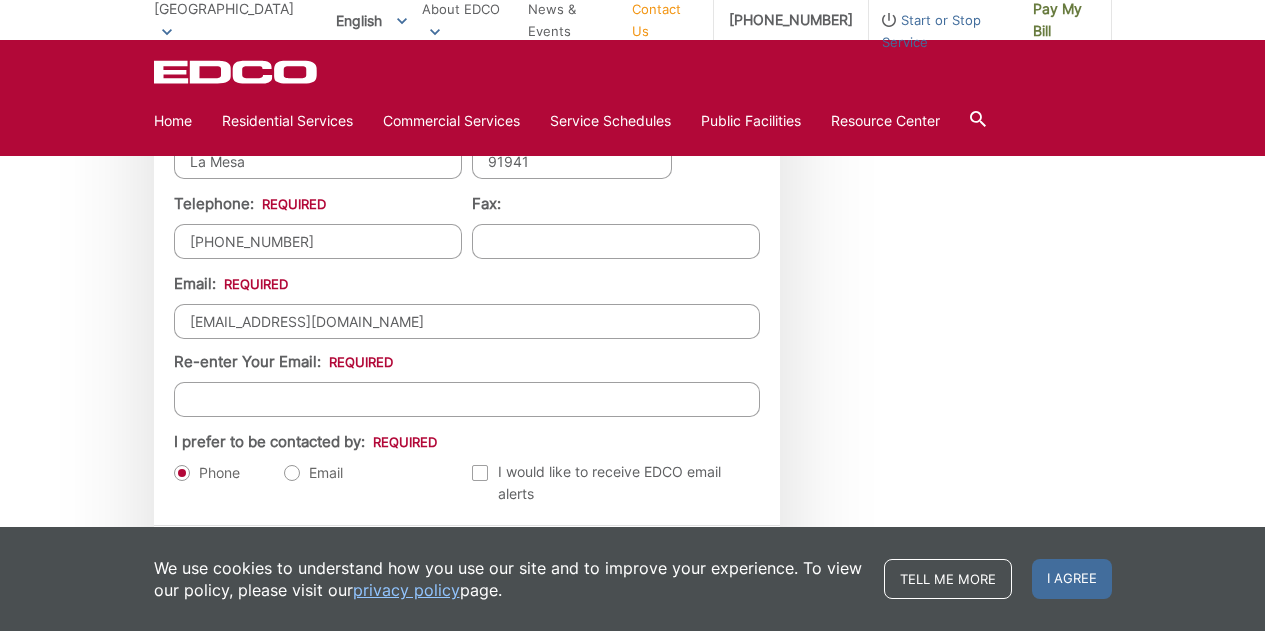 type on "jamesdecarolis56@gmail.com" 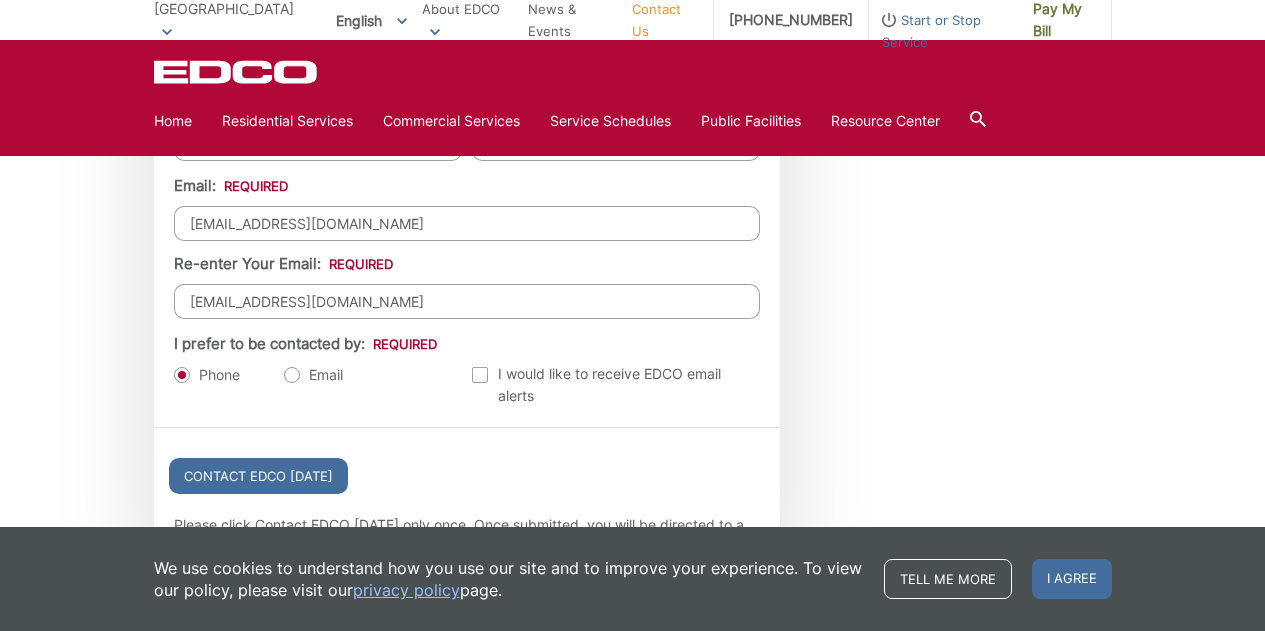 scroll, scrollTop: 2200, scrollLeft: 0, axis: vertical 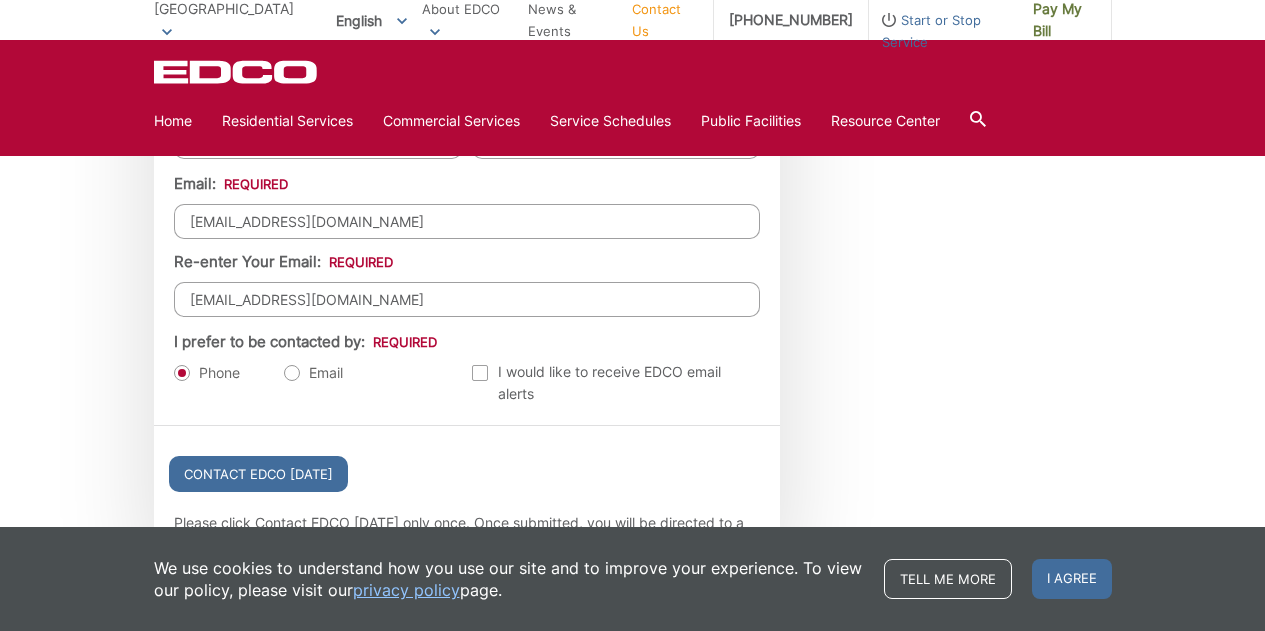 type on "jamesdecarolis56@gmail.com" 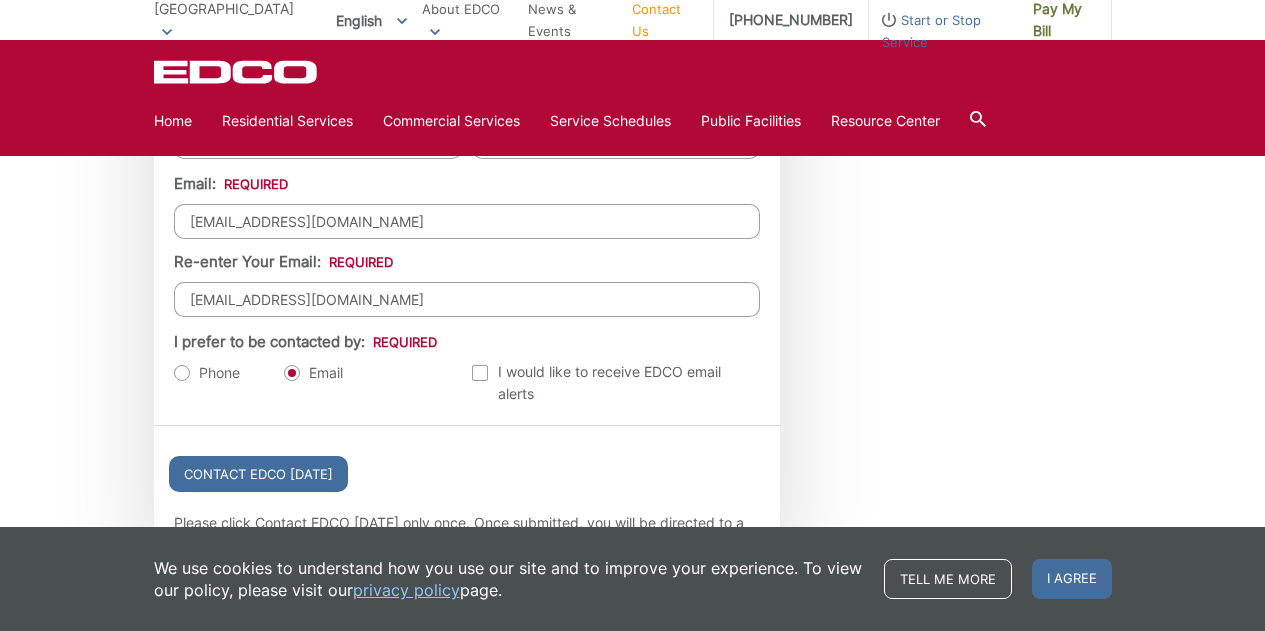 click on "Phone" at bounding box center [207, 373] 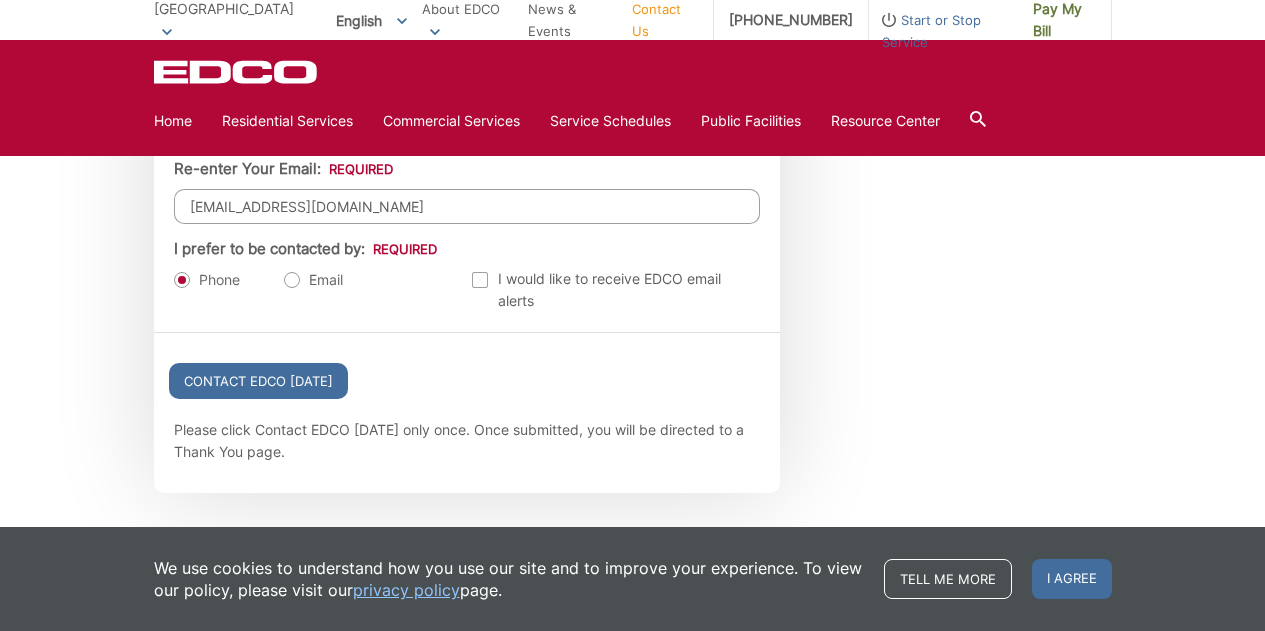 scroll, scrollTop: 2500, scrollLeft: 0, axis: vertical 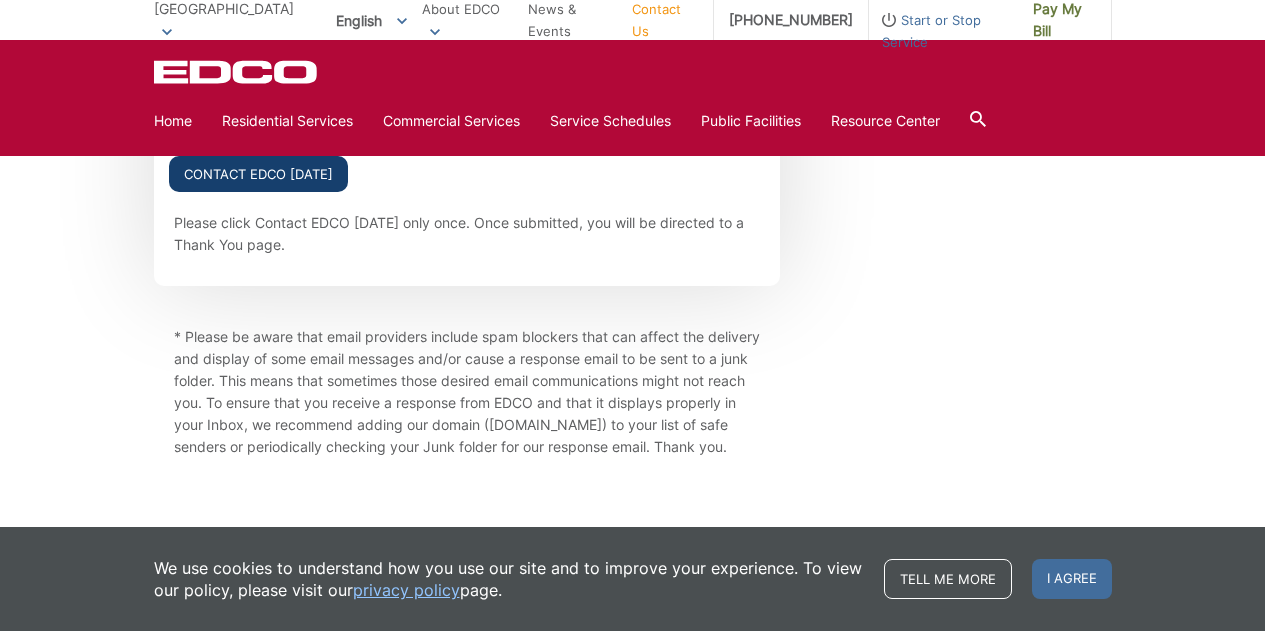 click on "Contact EDCO Today" at bounding box center (258, 174) 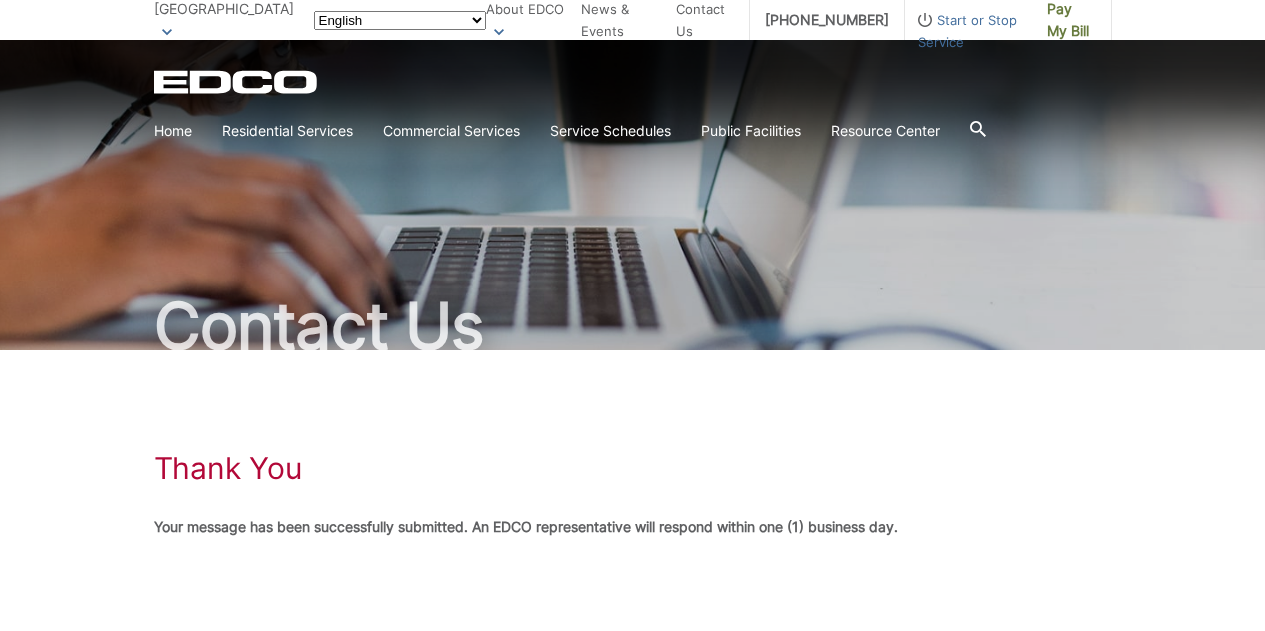 scroll, scrollTop: 0, scrollLeft: 0, axis: both 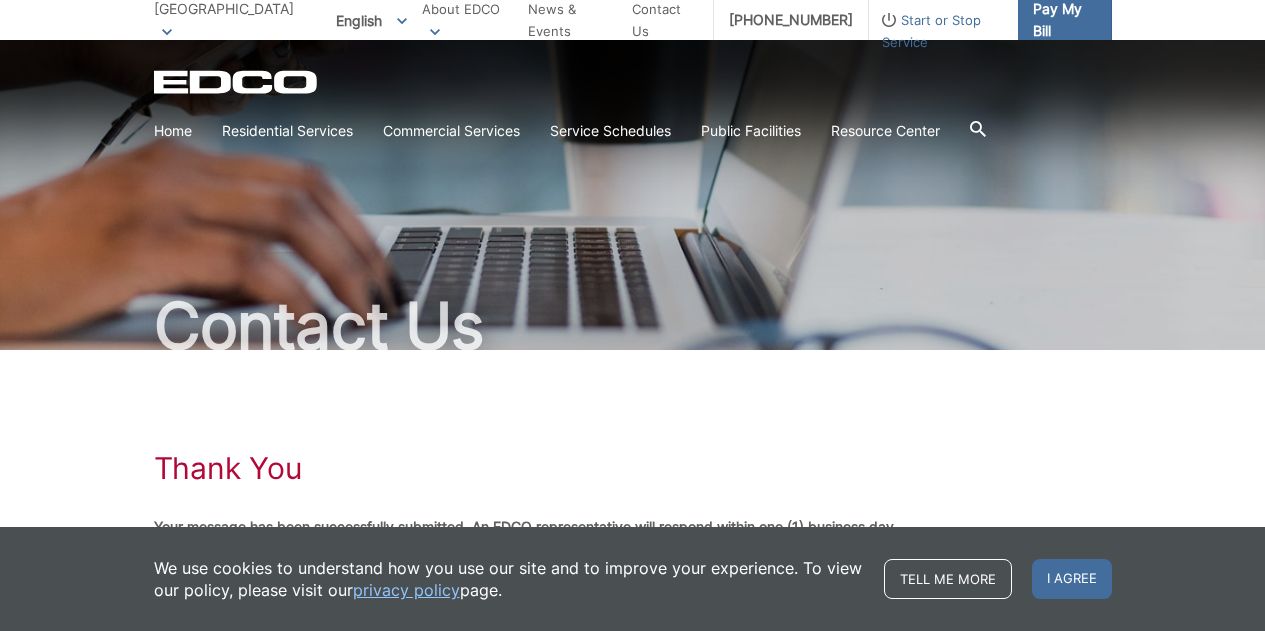 click on "Pay My Bill" at bounding box center (1064, 20) 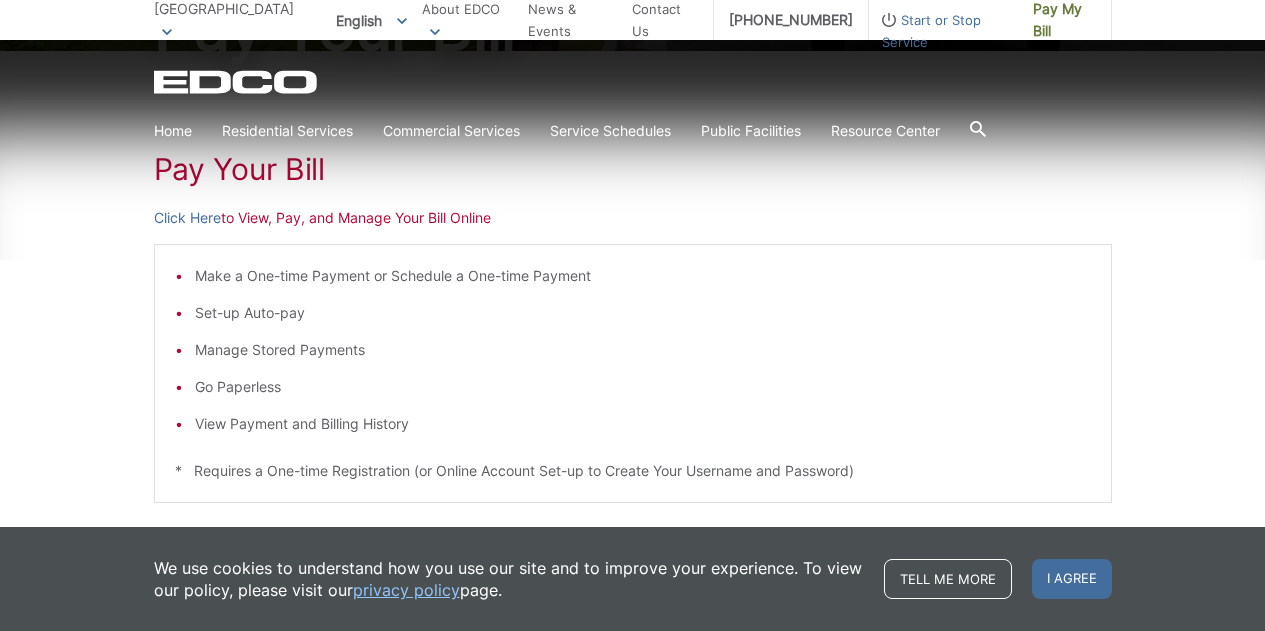 scroll, scrollTop: 300, scrollLeft: 0, axis: vertical 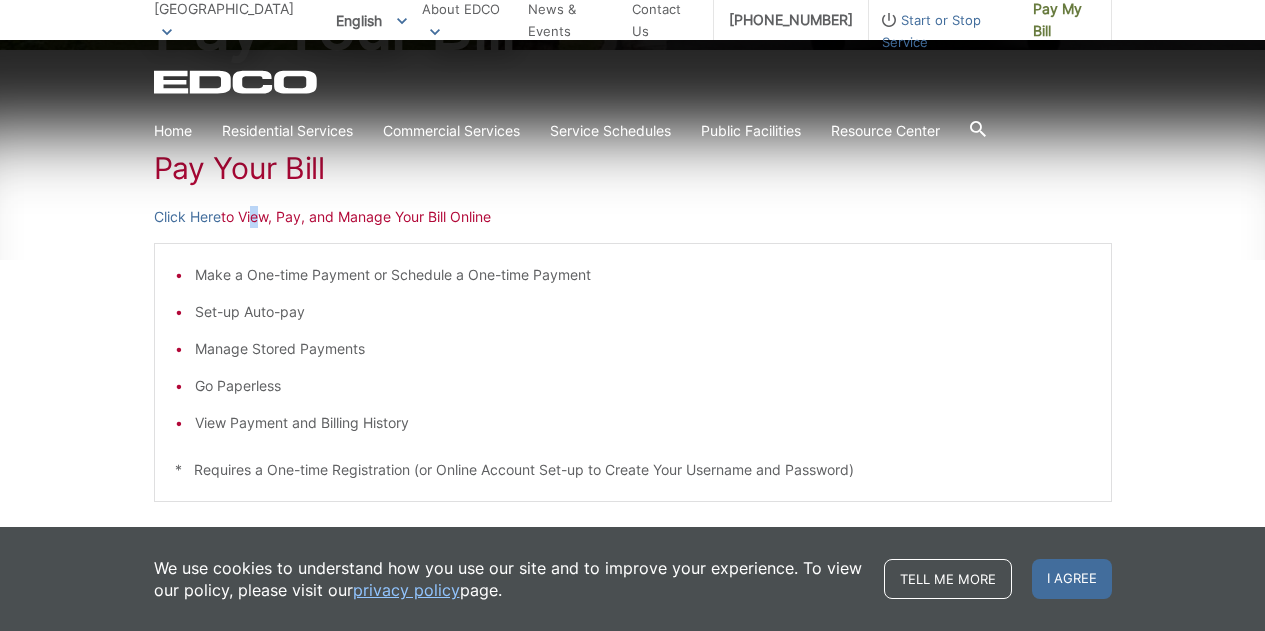 click on "Click Here  to View, Pay, and Manage Your Bill Online" at bounding box center (633, 217) 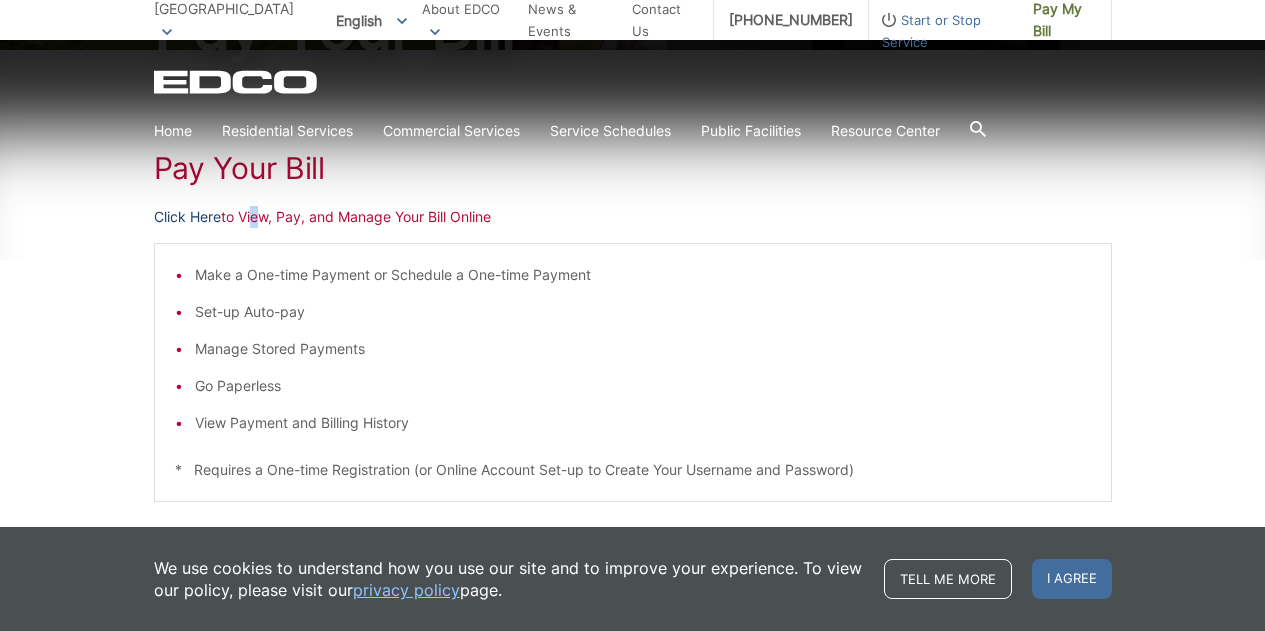 click on "Click Here" at bounding box center [187, 217] 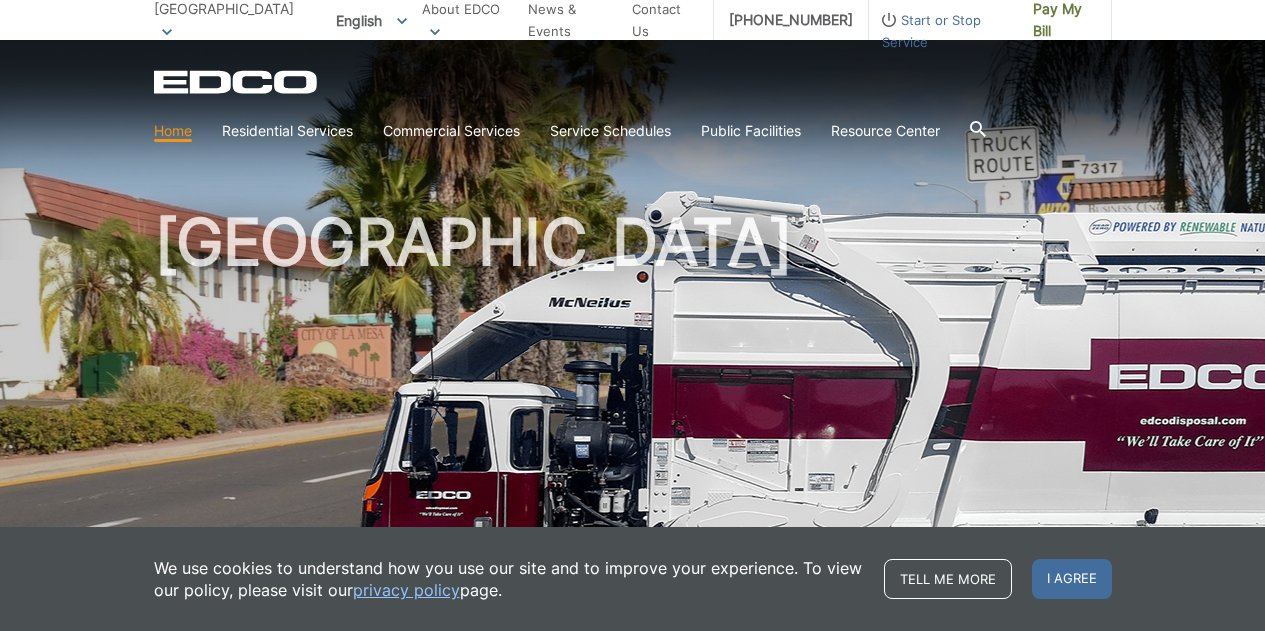 scroll, scrollTop: 0, scrollLeft: 0, axis: both 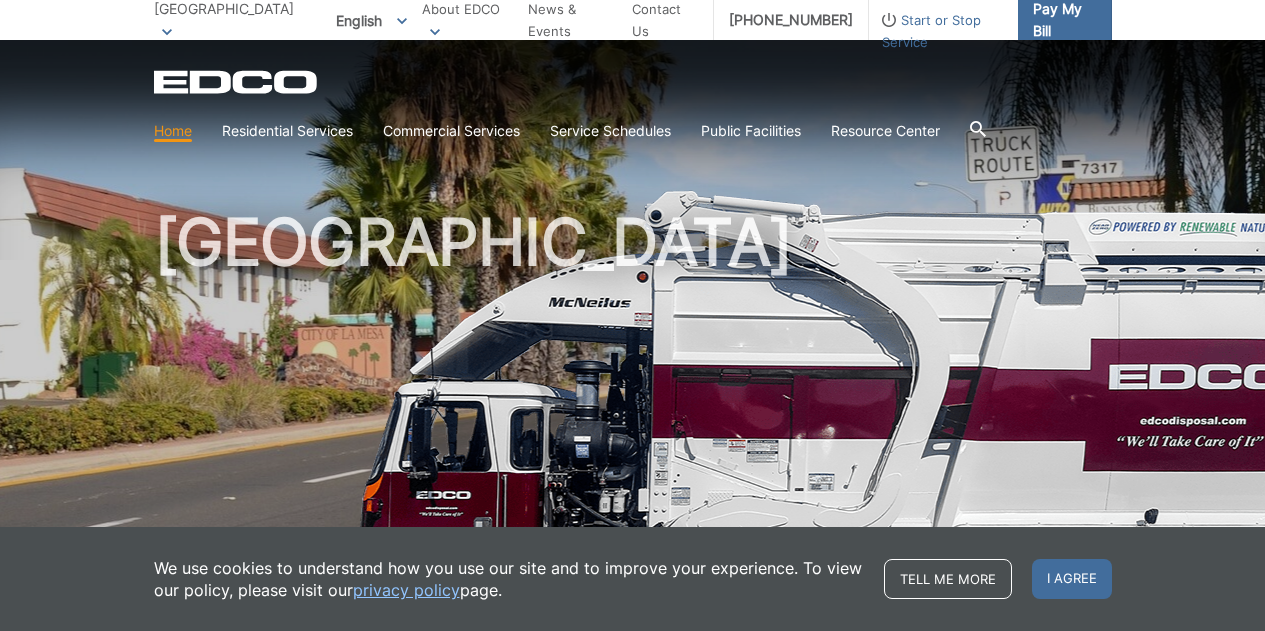 click on "Pay My Bill" at bounding box center (1064, 20) 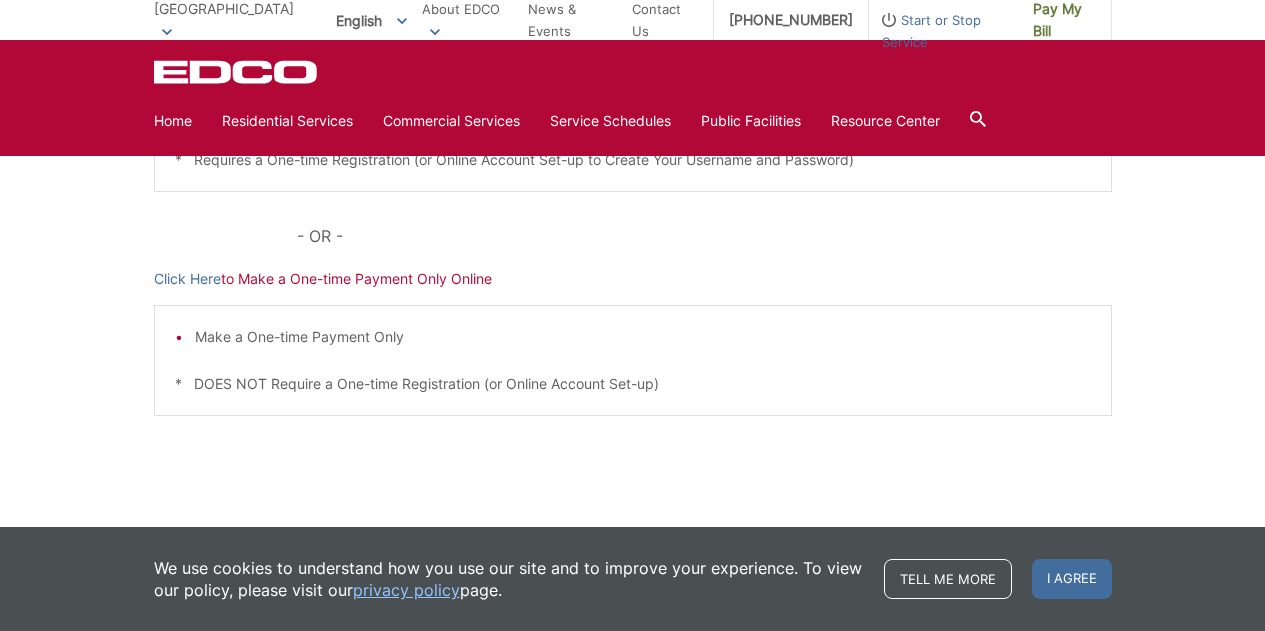 scroll, scrollTop: 627, scrollLeft: 0, axis: vertical 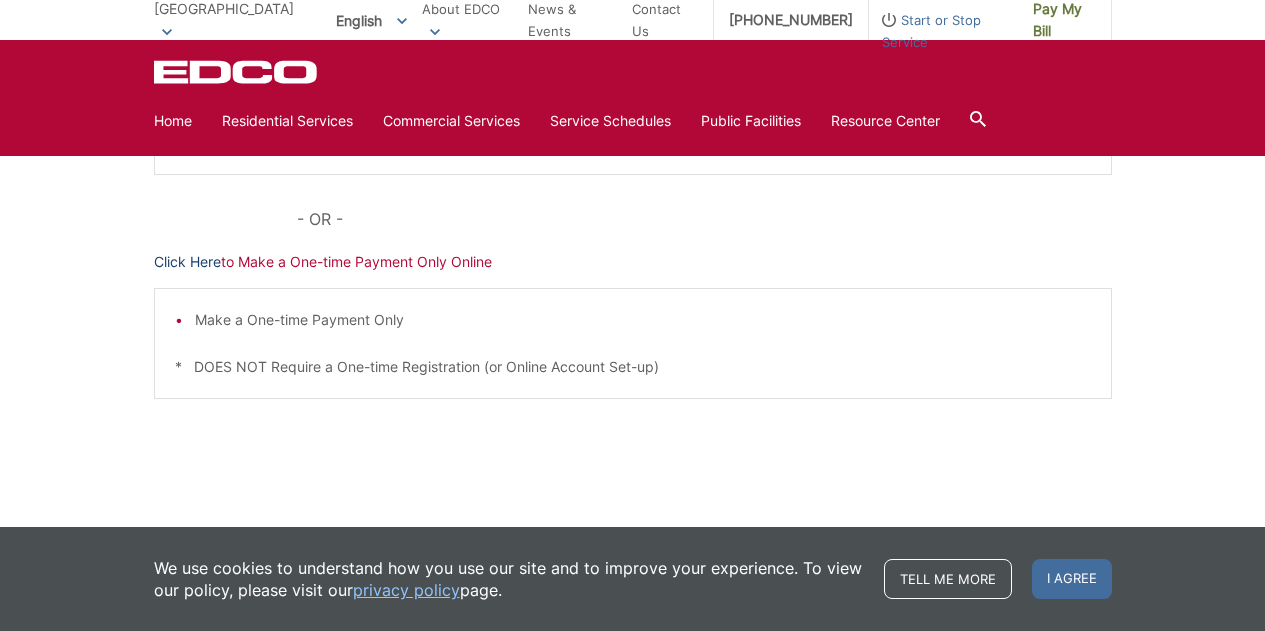 click on "Click Here" at bounding box center [187, 262] 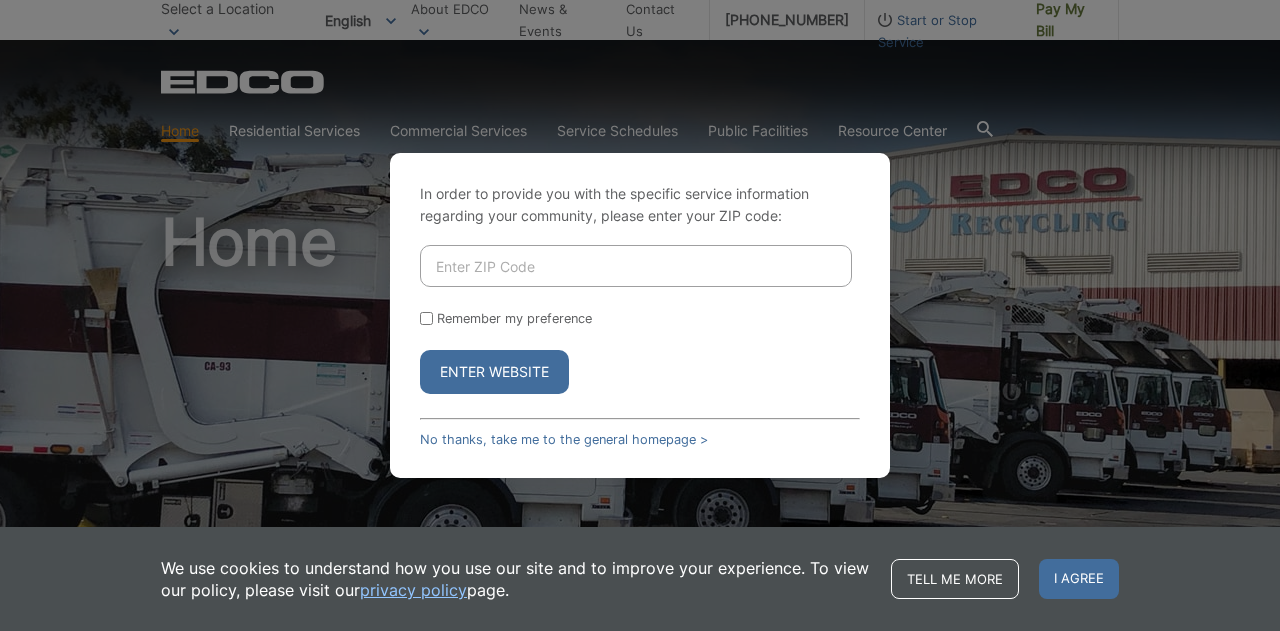 scroll, scrollTop: 0, scrollLeft: 0, axis: both 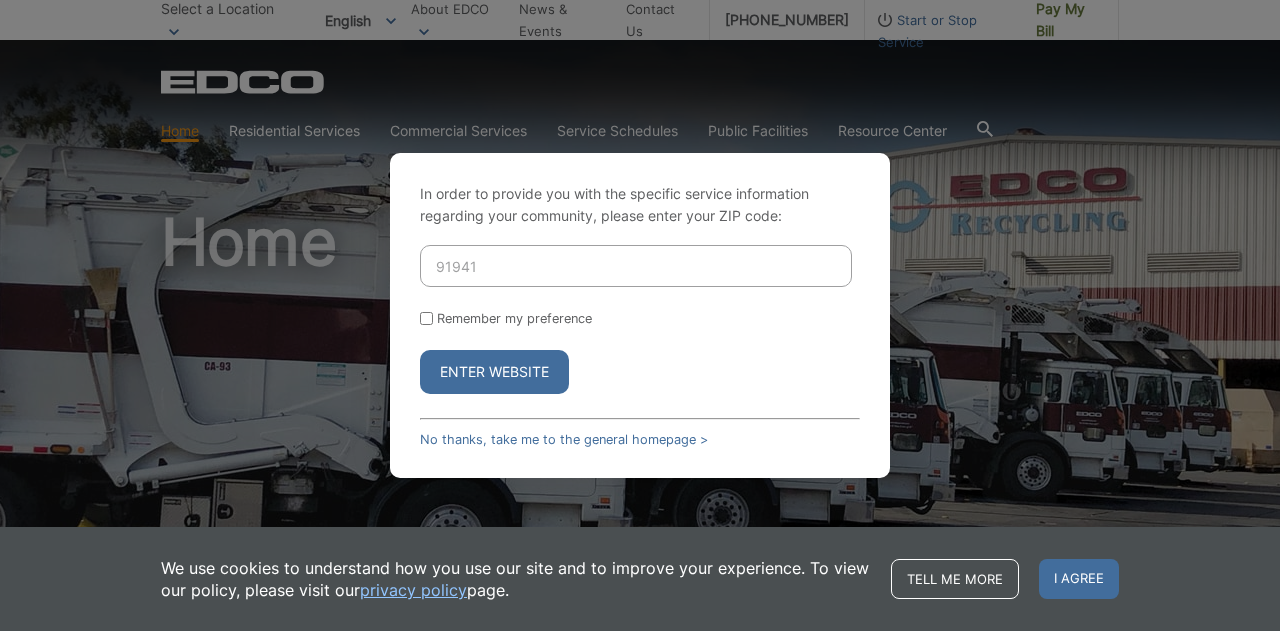 type on "91941" 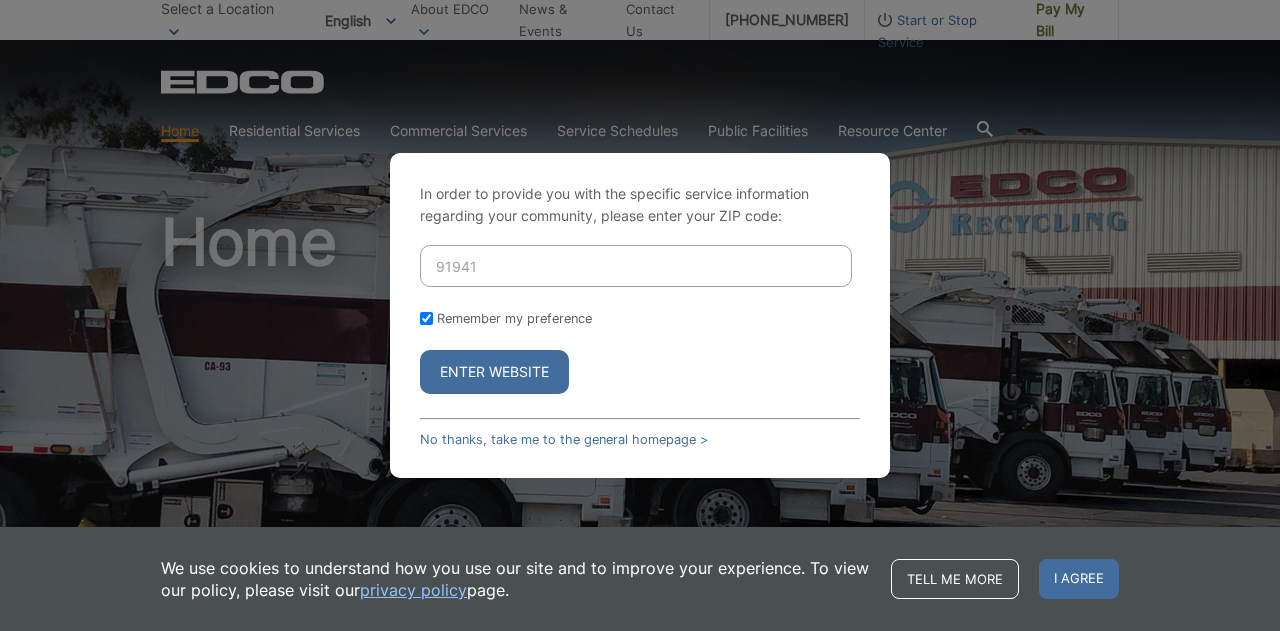 click on "Enter Website" at bounding box center (494, 372) 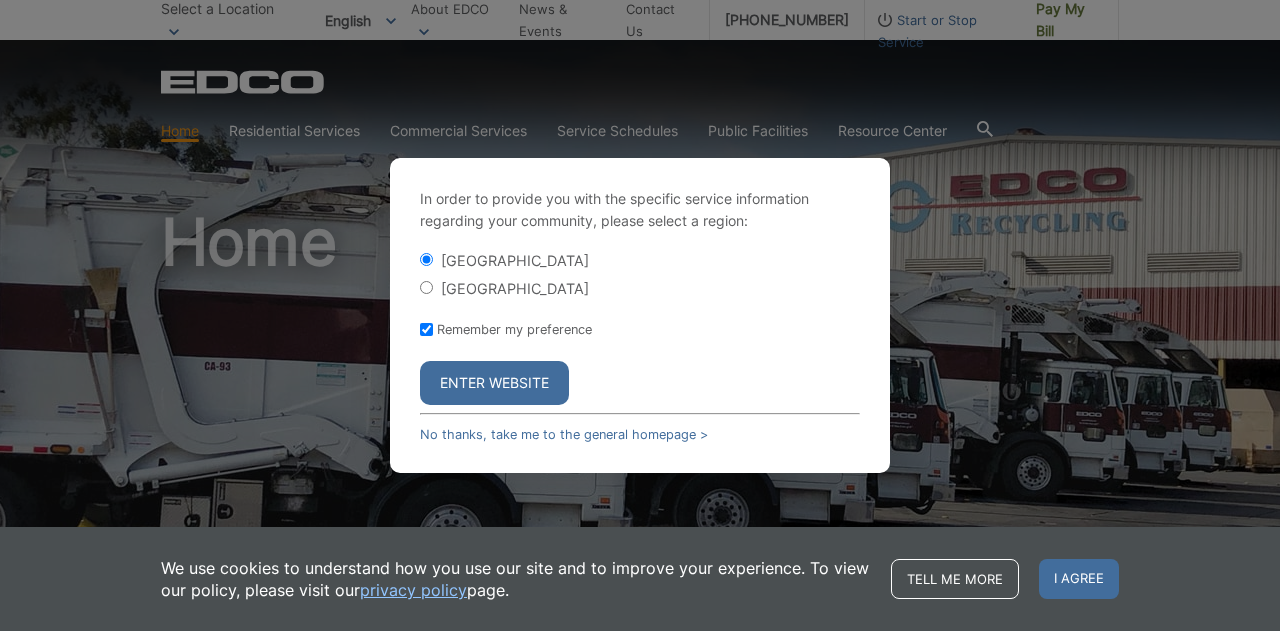 click on "[GEOGRAPHIC_DATA]" at bounding box center (515, 288) 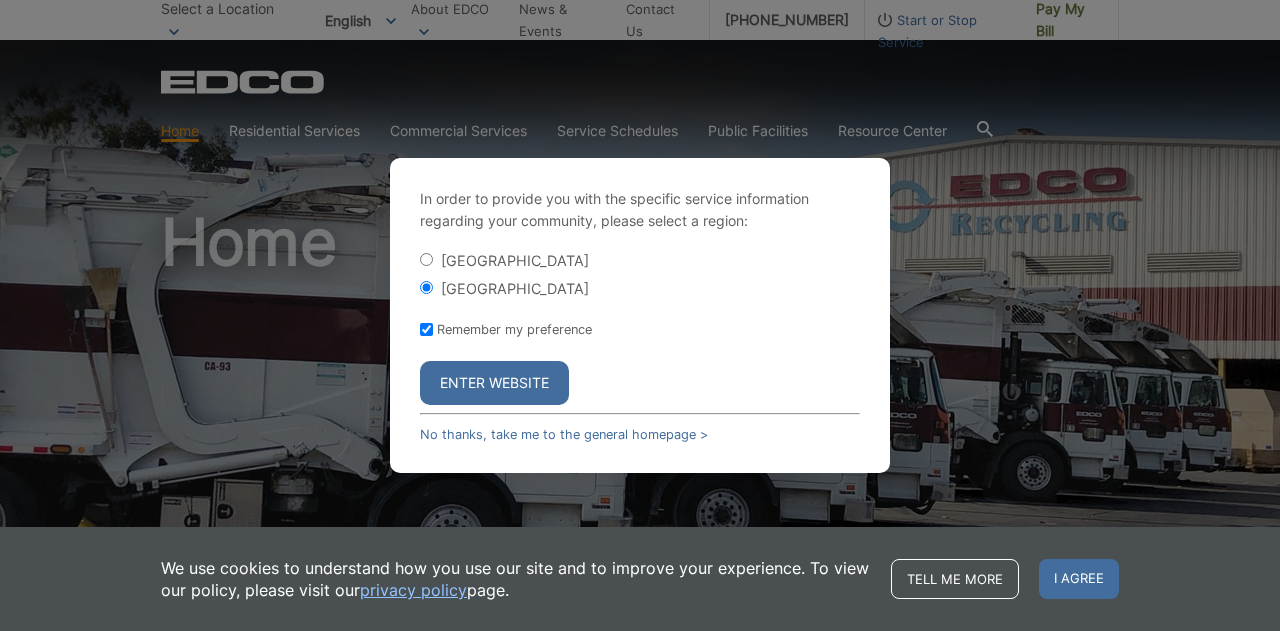 click on "In order to provide you with the specific service information regarding your community, please select a region:
La Mesa City La Mesa County
Remember my preference
Enter Website
No thanks, take me to the general homepage >" at bounding box center [640, 315] 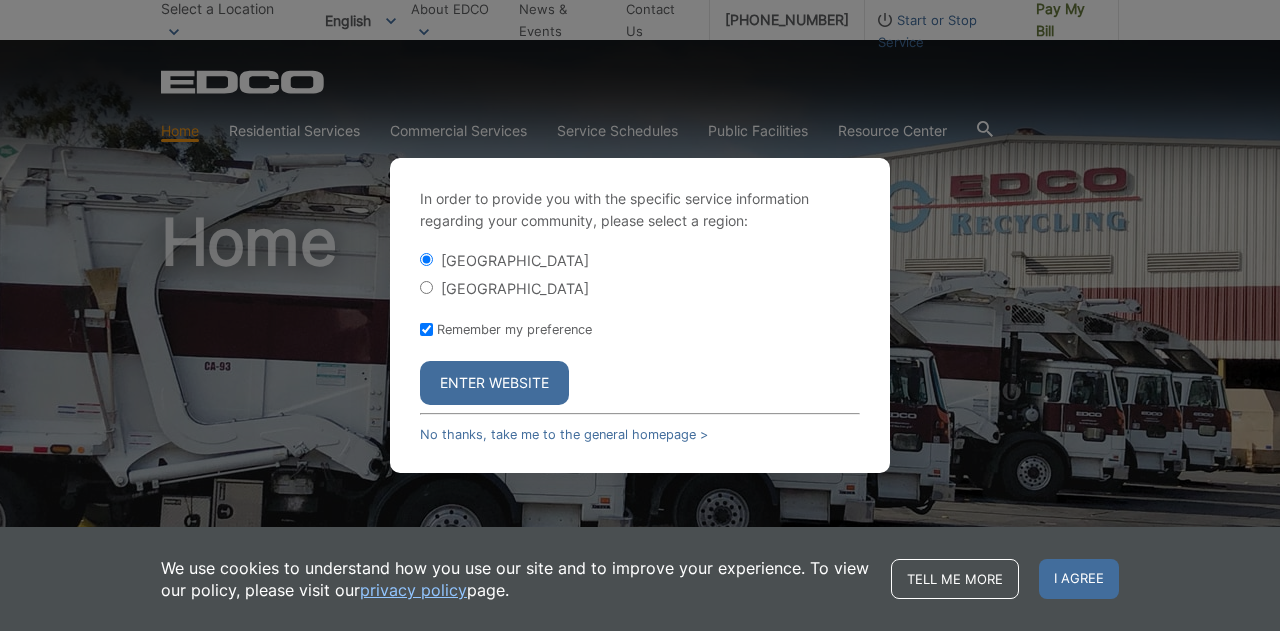 click on "Enter Website" at bounding box center [494, 383] 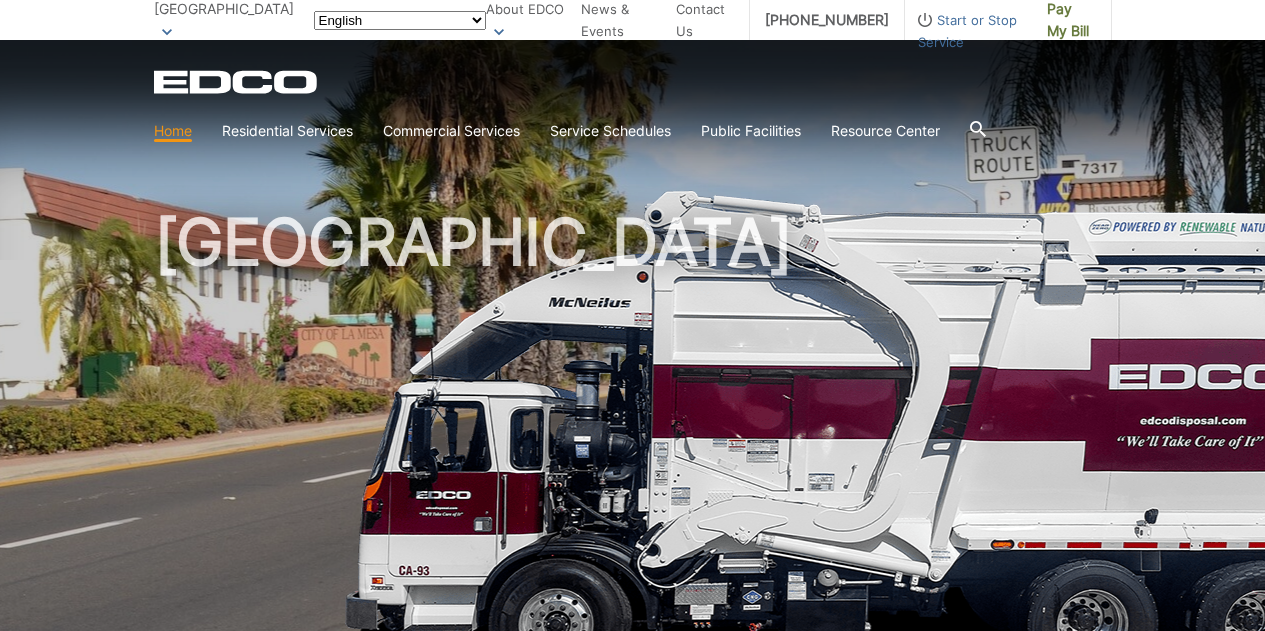 scroll, scrollTop: 0, scrollLeft: 0, axis: both 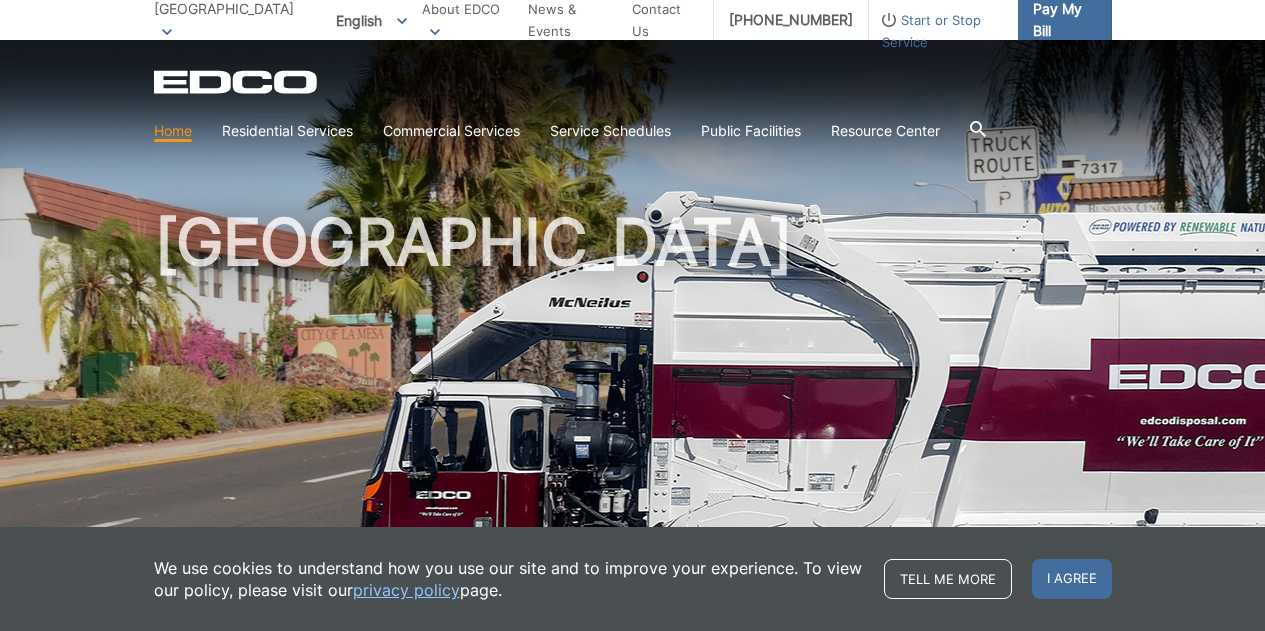 click on "Pay My Bill" at bounding box center [1064, 20] 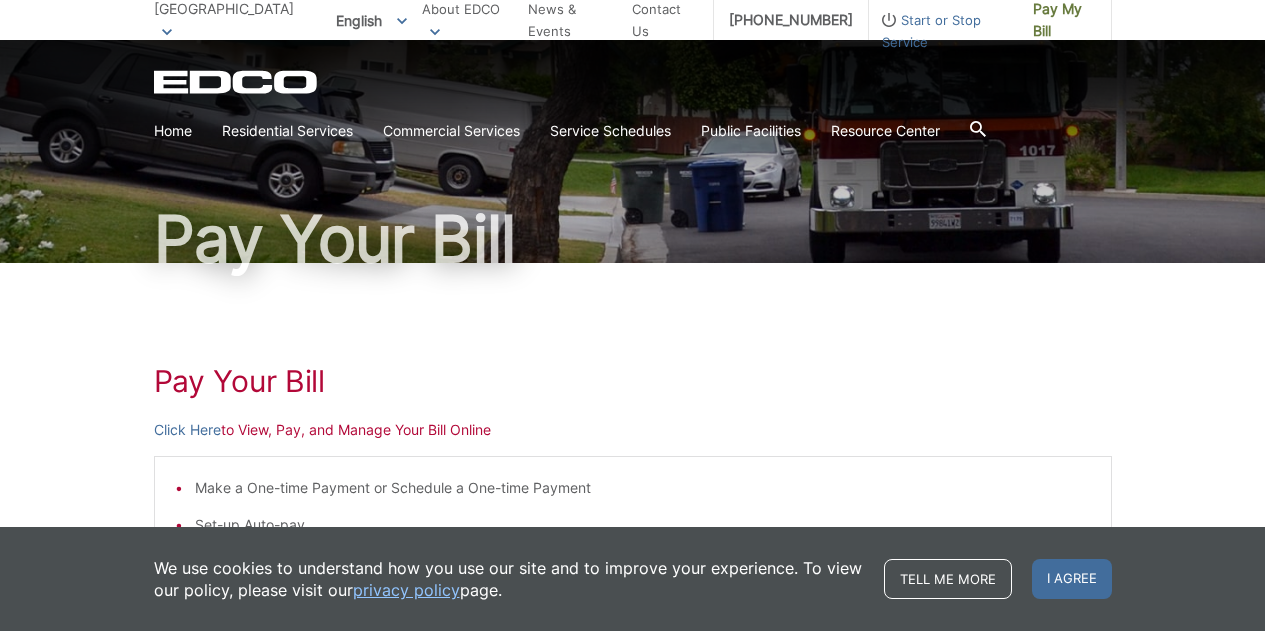 scroll, scrollTop: 200, scrollLeft: 0, axis: vertical 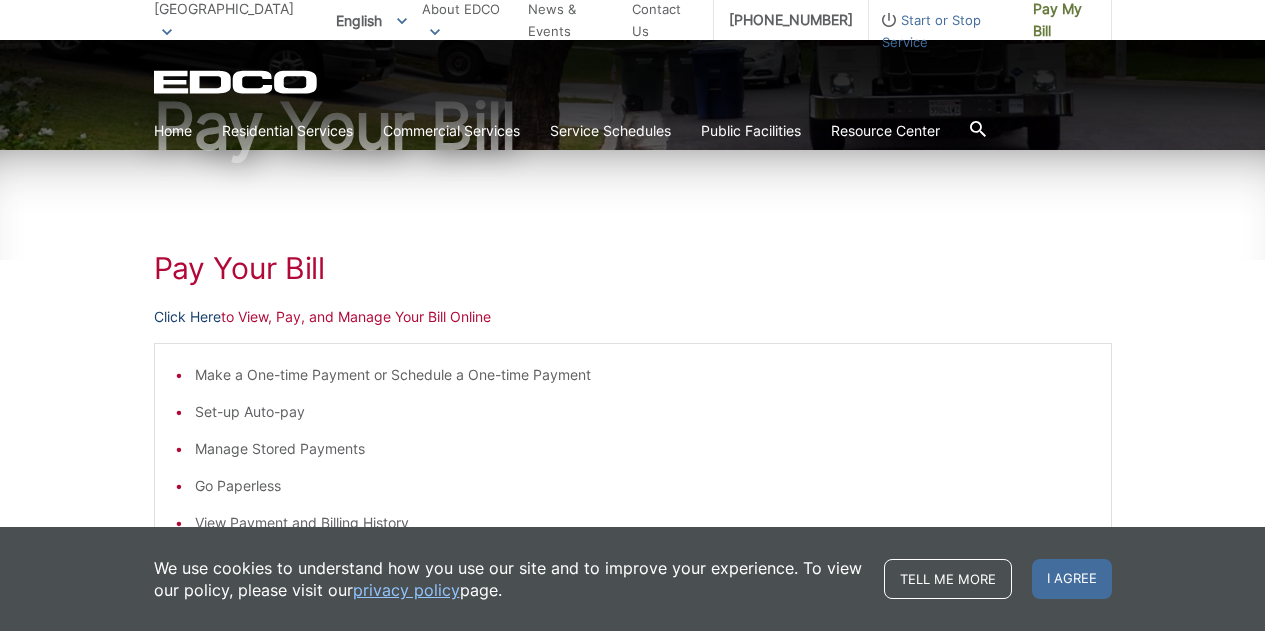 click on "Click Here" at bounding box center [187, 317] 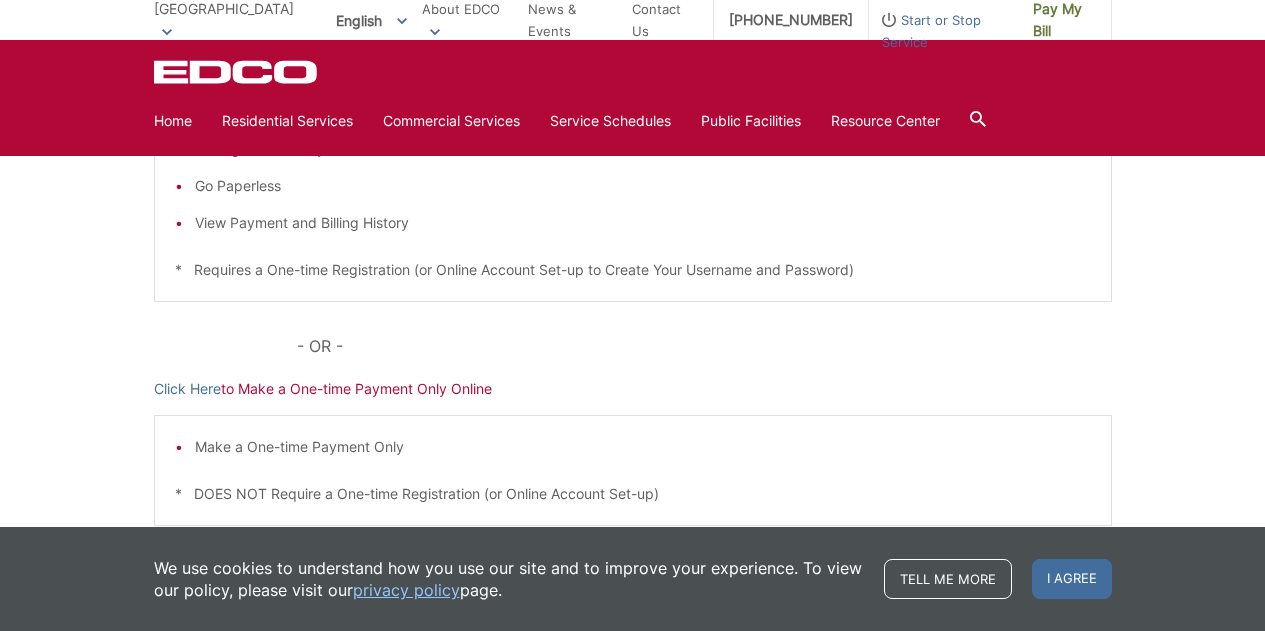 scroll, scrollTop: 100, scrollLeft: 0, axis: vertical 